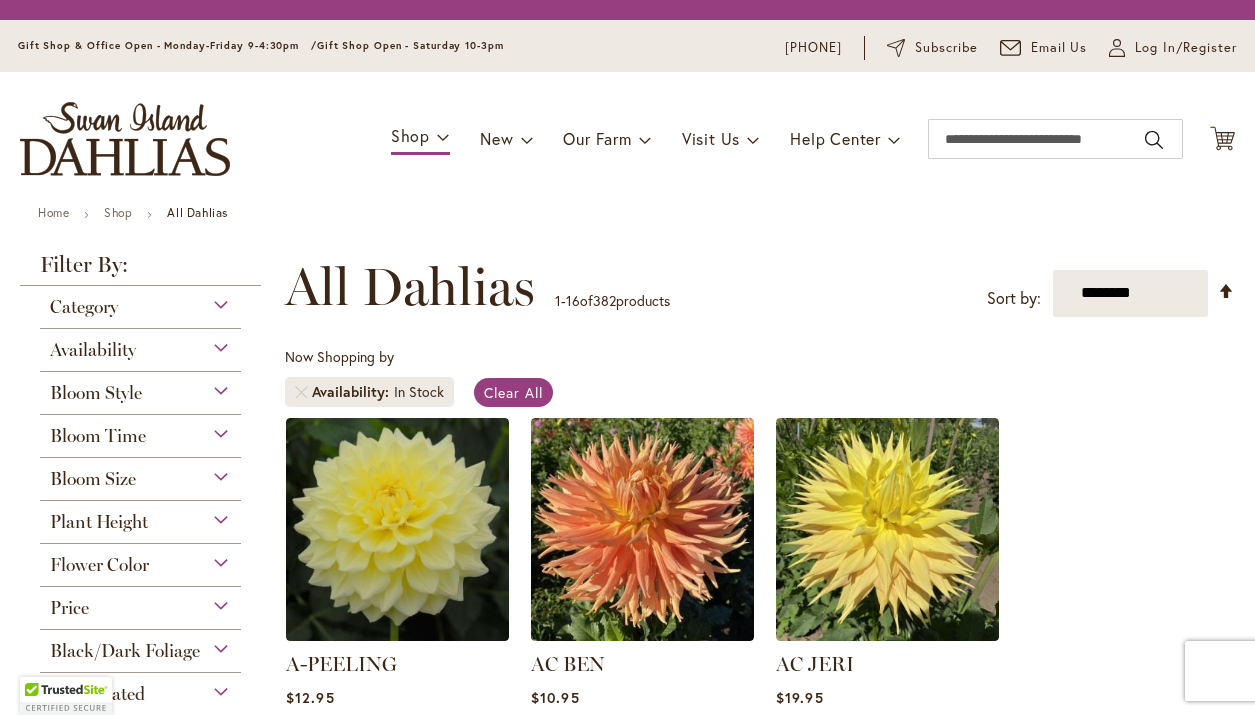 scroll, scrollTop: 0, scrollLeft: 0, axis: both 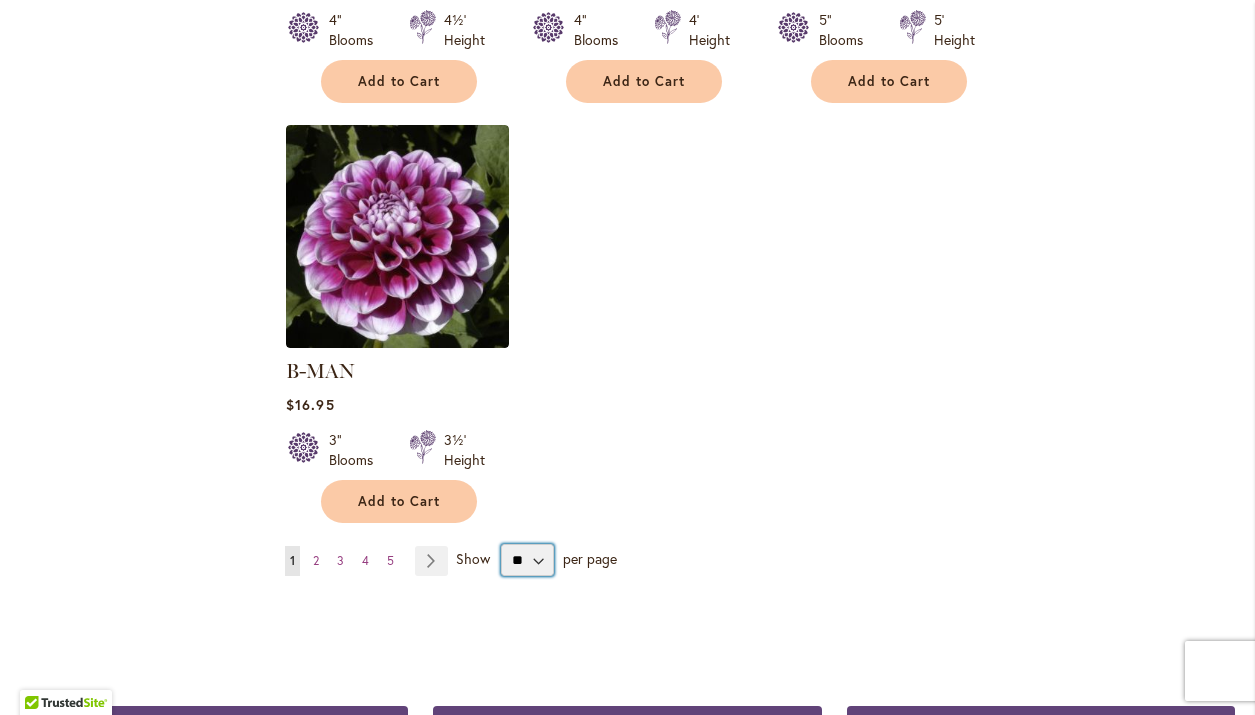 select on "**" 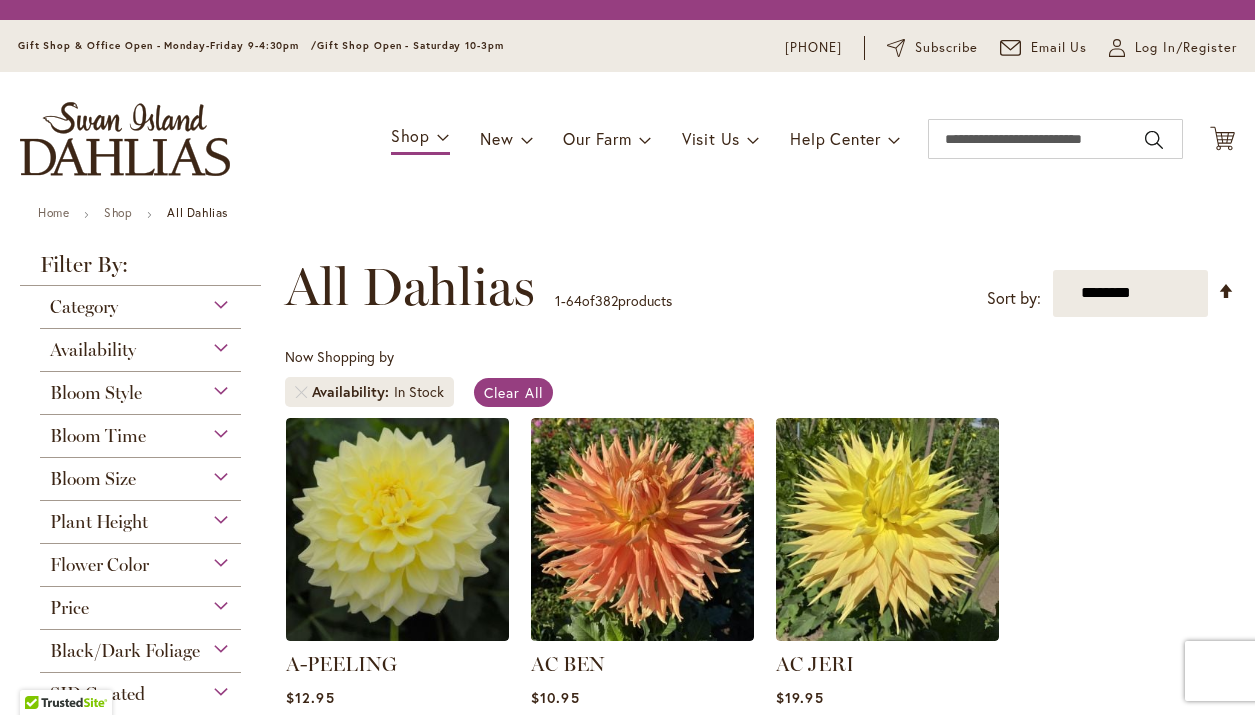 scroll, scrollTop: 0, scrollLeft: 0, axis: both 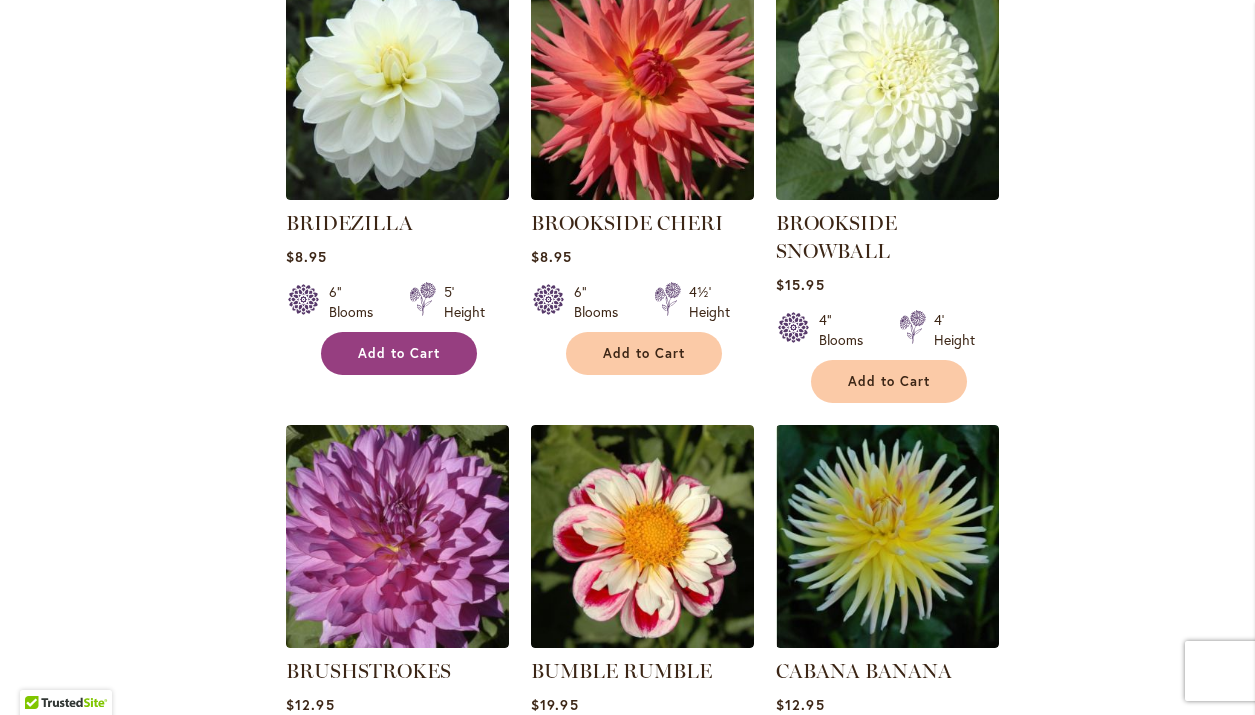 click on "Add to Cart" at bounding box center (399, 353) 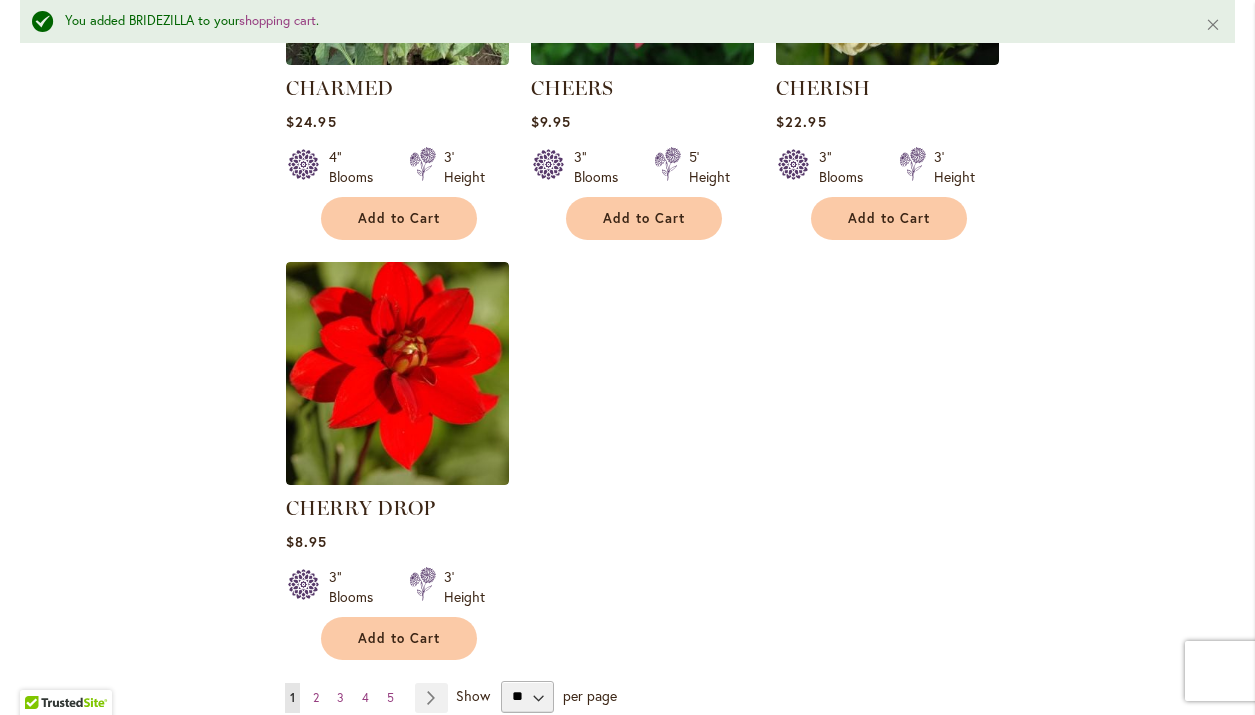 scroll, scrollTop: 9097, scrollLeft: 0, axis: vertical 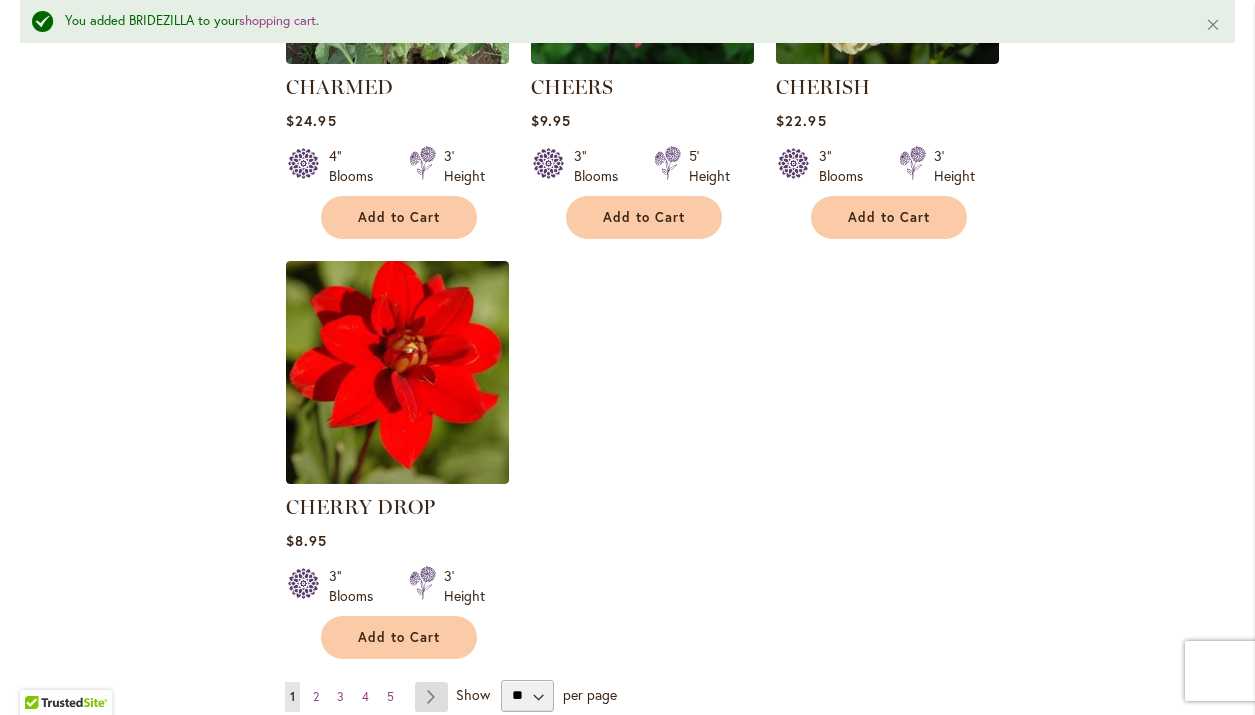 click on "Page
Next" at bounding box center (431, 697) 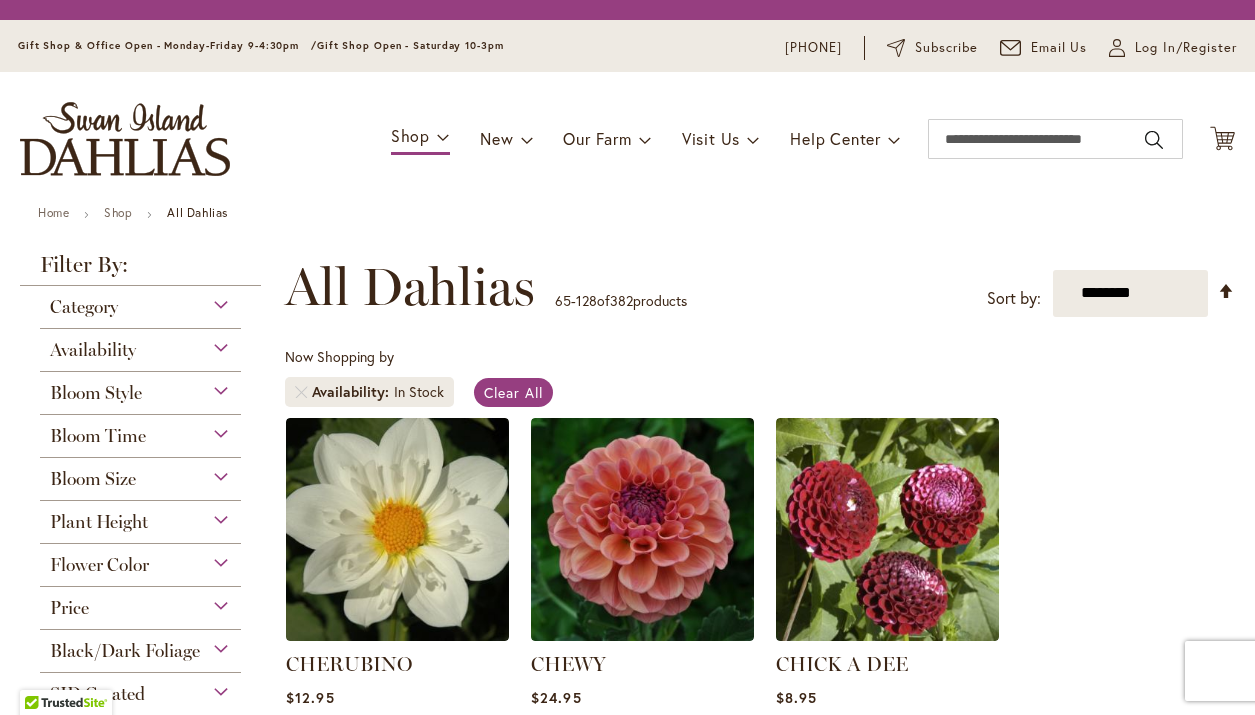scroll, scrollTop: 0, scrollLeft: 0, axis: both 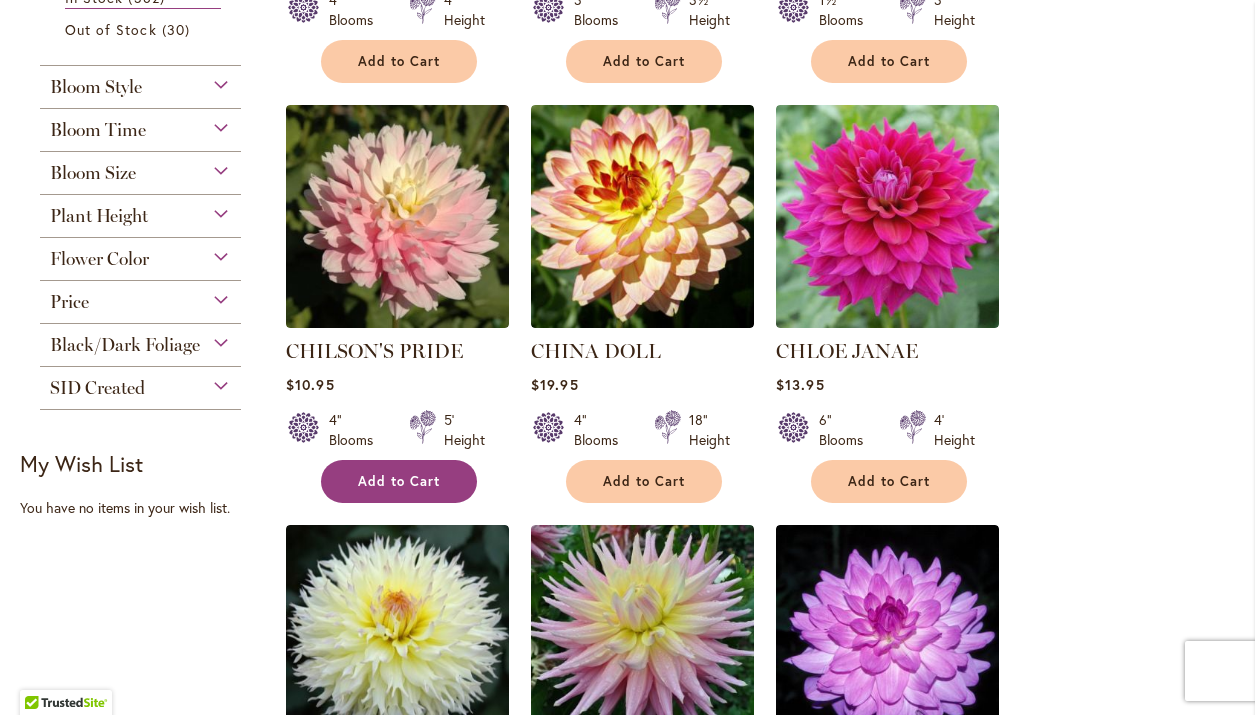 click on "Add to Cart" at bounding box center [399, 481] 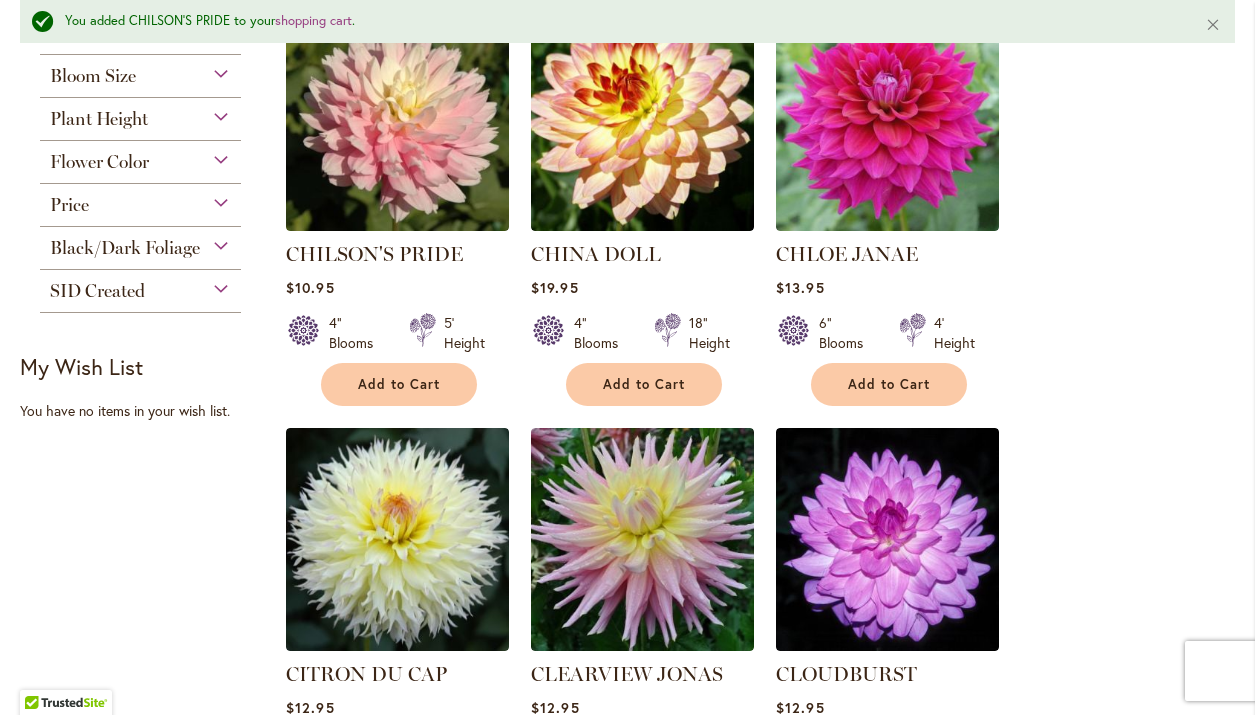 scroll, scrollTop: 915, scrollLeft: 0, axis: vertical 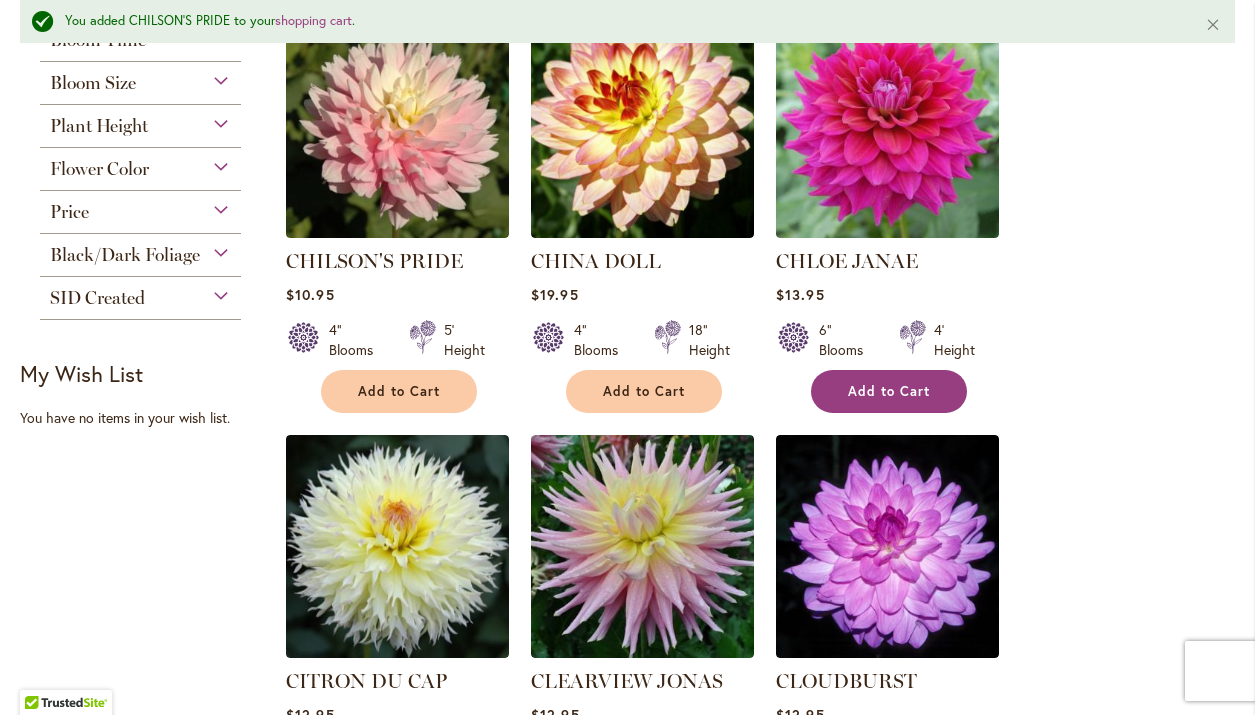 click on "Add to Cart" at bounding box center [889, 391] 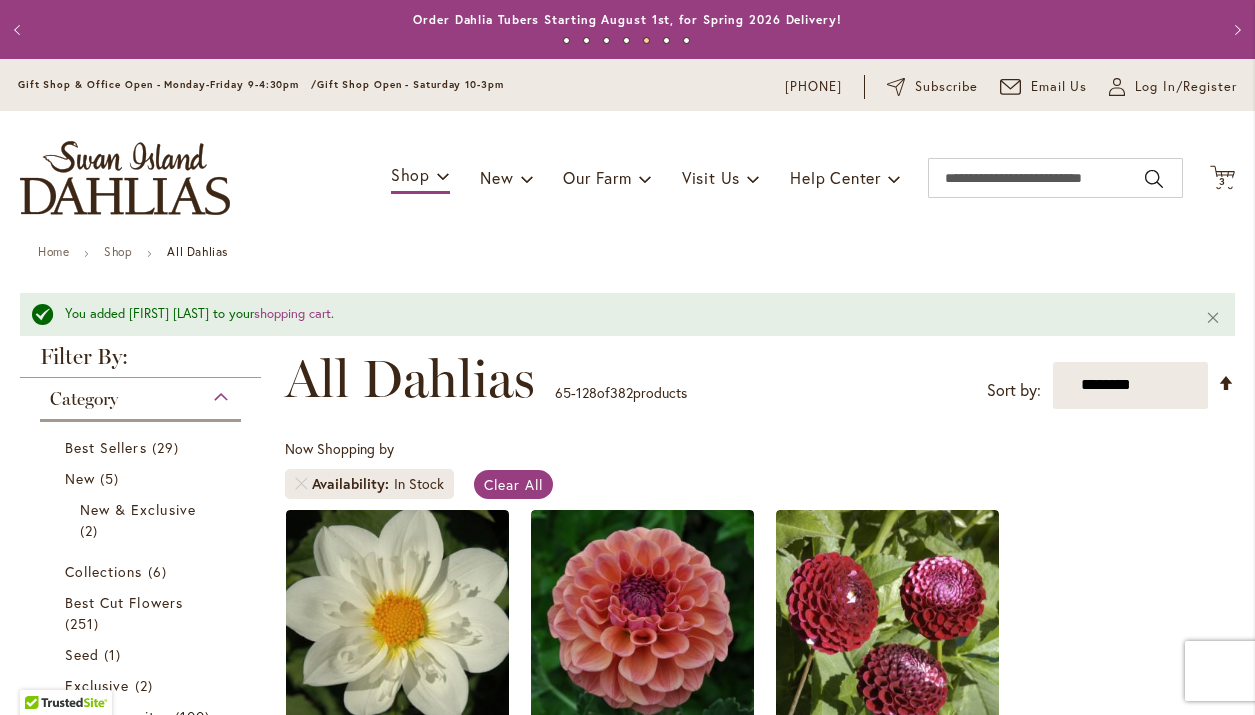 scroll, scrollTop: 0, scrollLeft: 0, axis: both 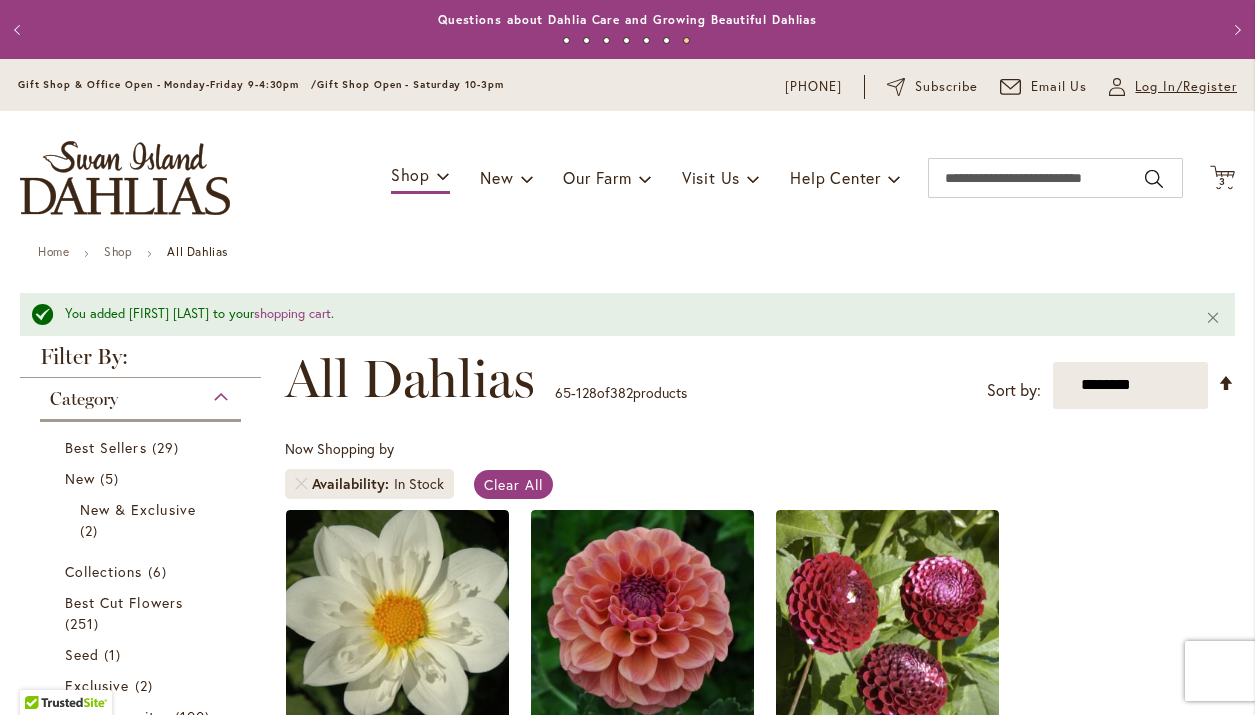 click on "Log In/Register" at bounding box center [1186, 87] 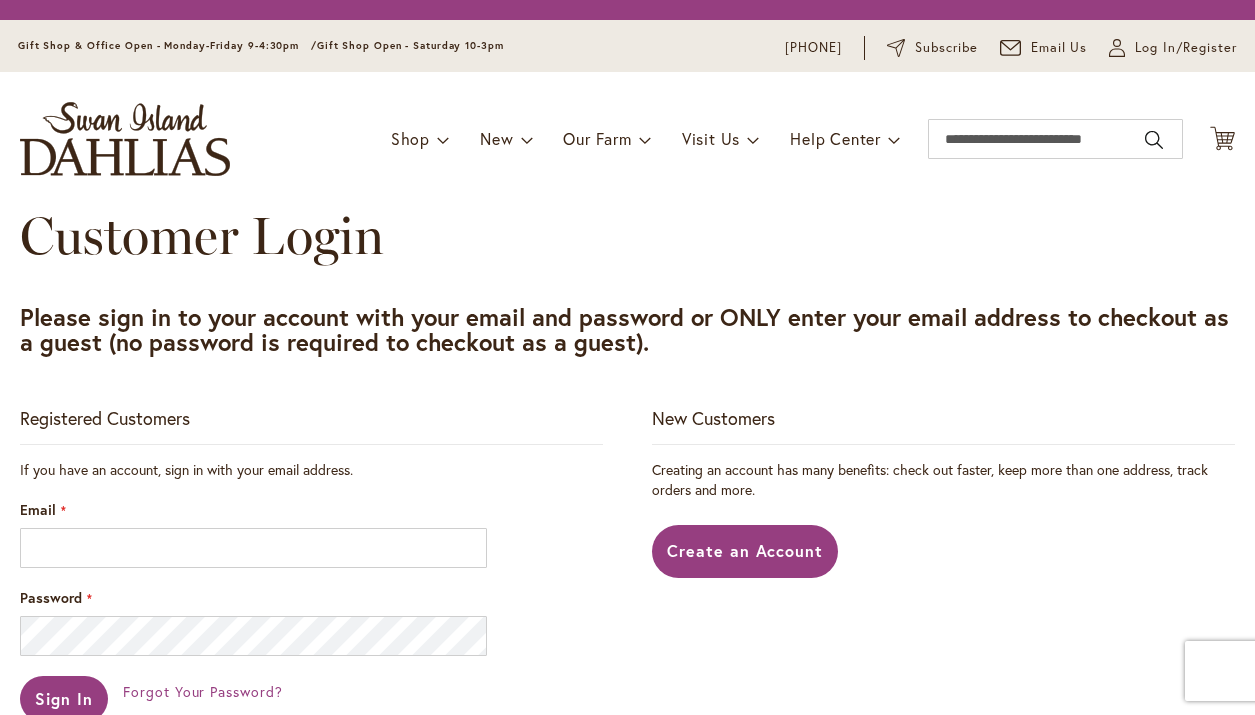 scroll, scrollTop: 0, scrollLeft: 0, axis: both 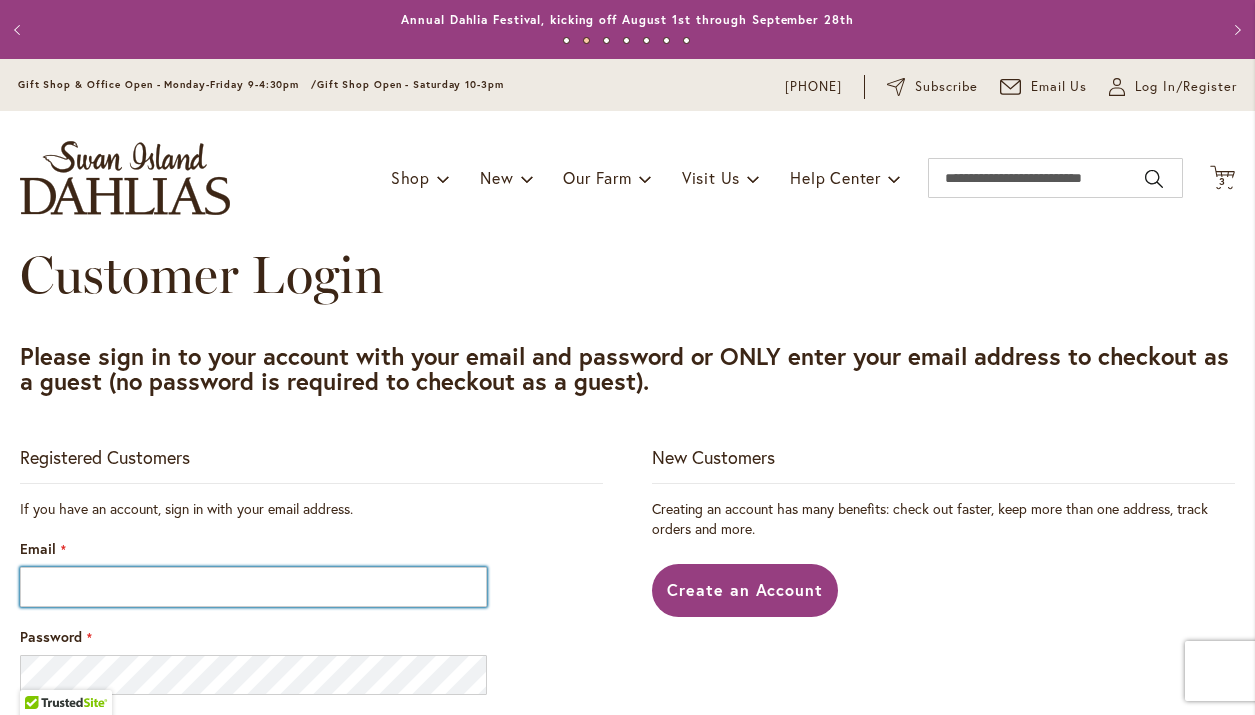 type on "**********" 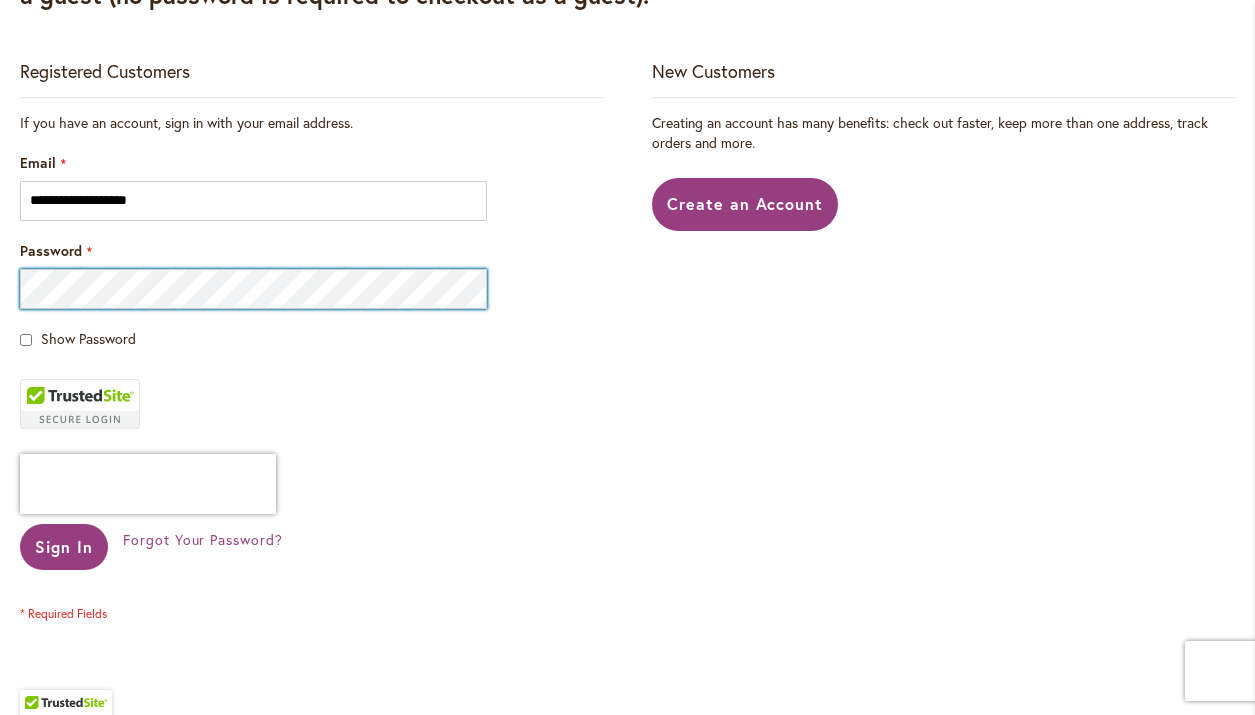 scroll, scrollTop: 391, scrollLeft: 0, axis: vertical 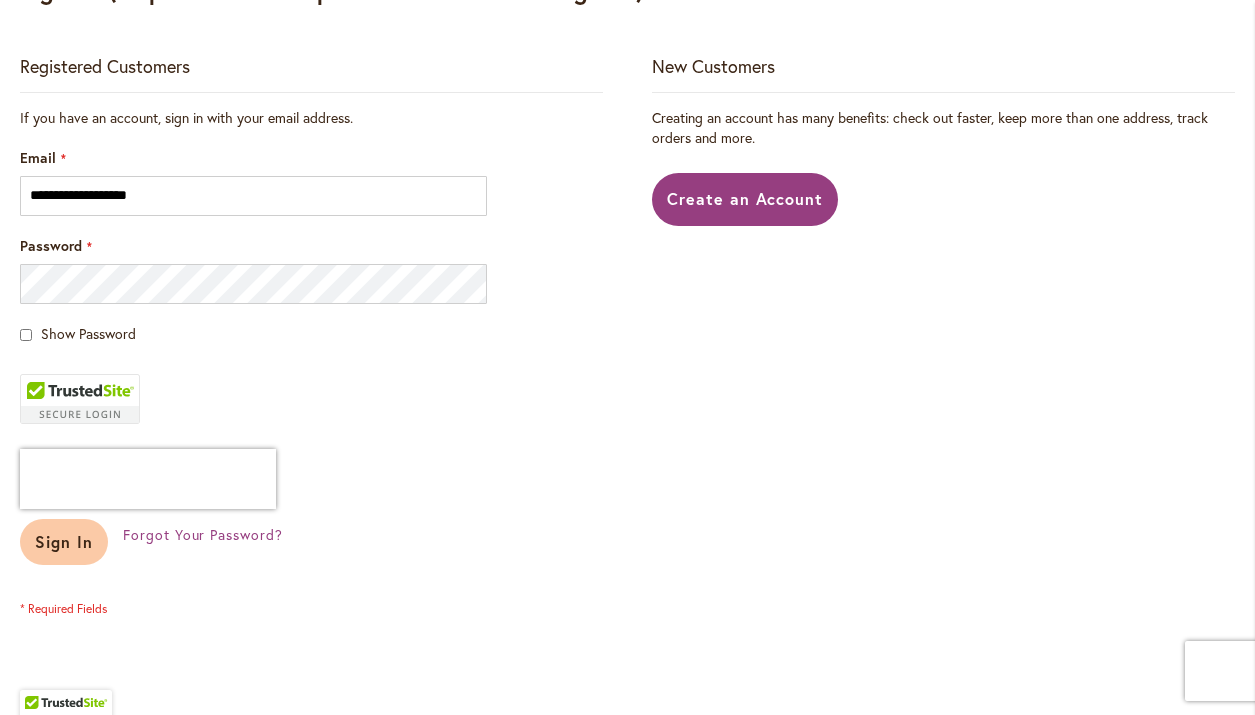 click on "Sign In" at bounding box center (64, 541) 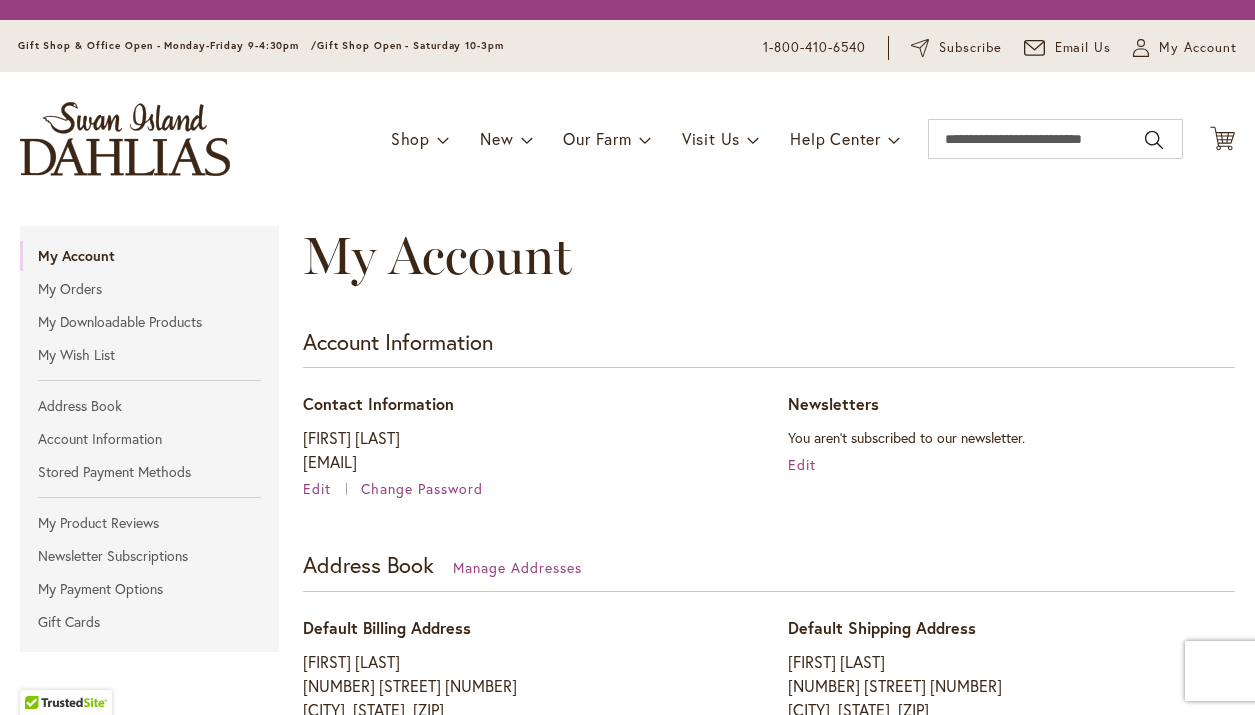 scroll, scrollTop: 0, scrollLeft: 0, axis: both 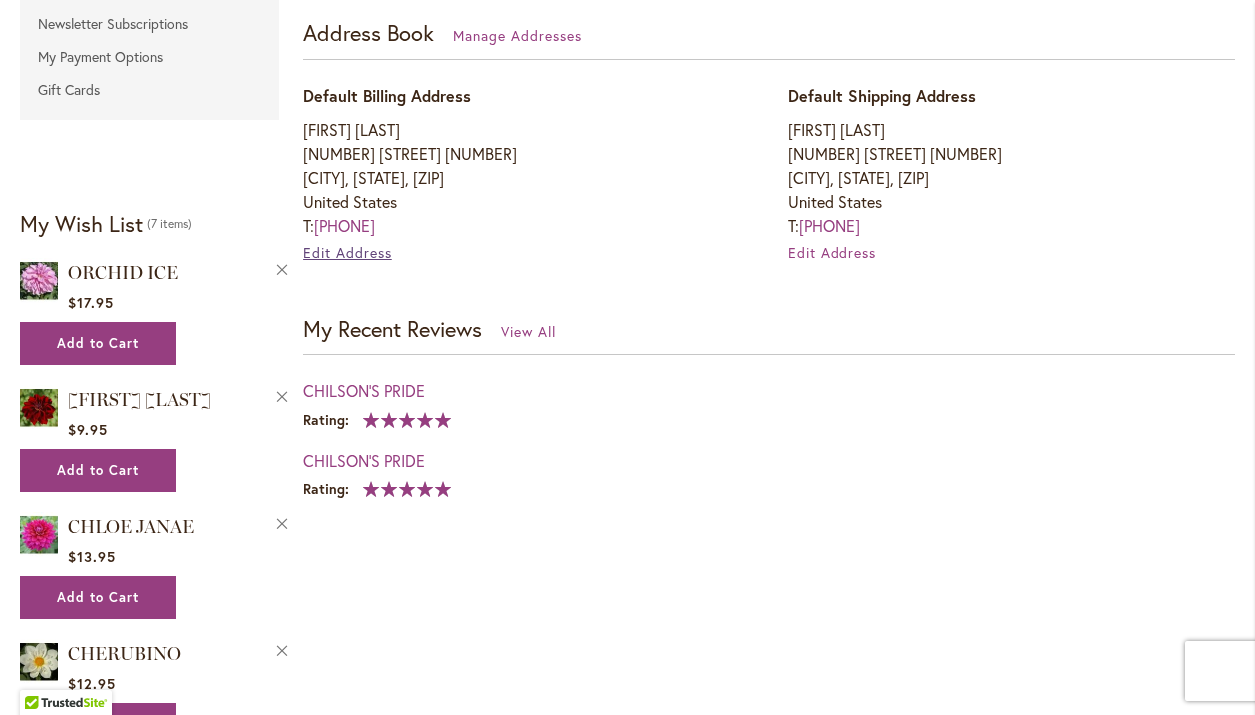 click on "Edit Address" at bounding box center (347, 252) 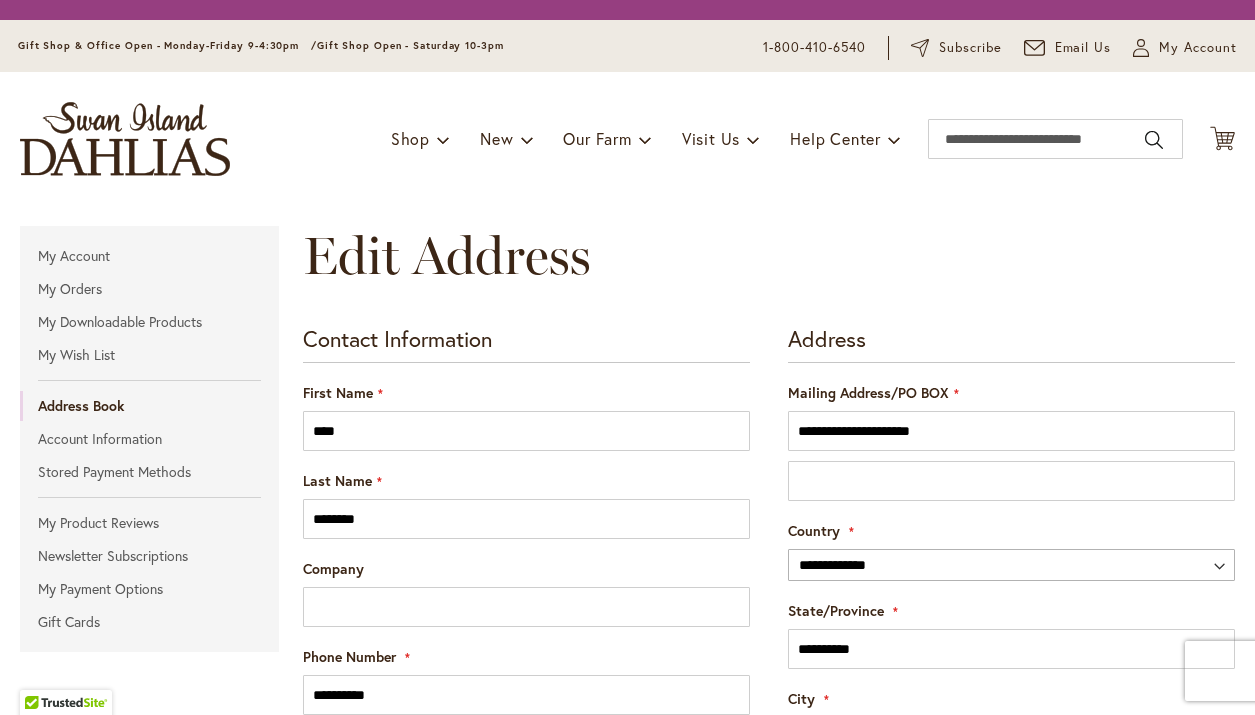scroll, scrollTop: 0, scrollLeft: 0, axis: both 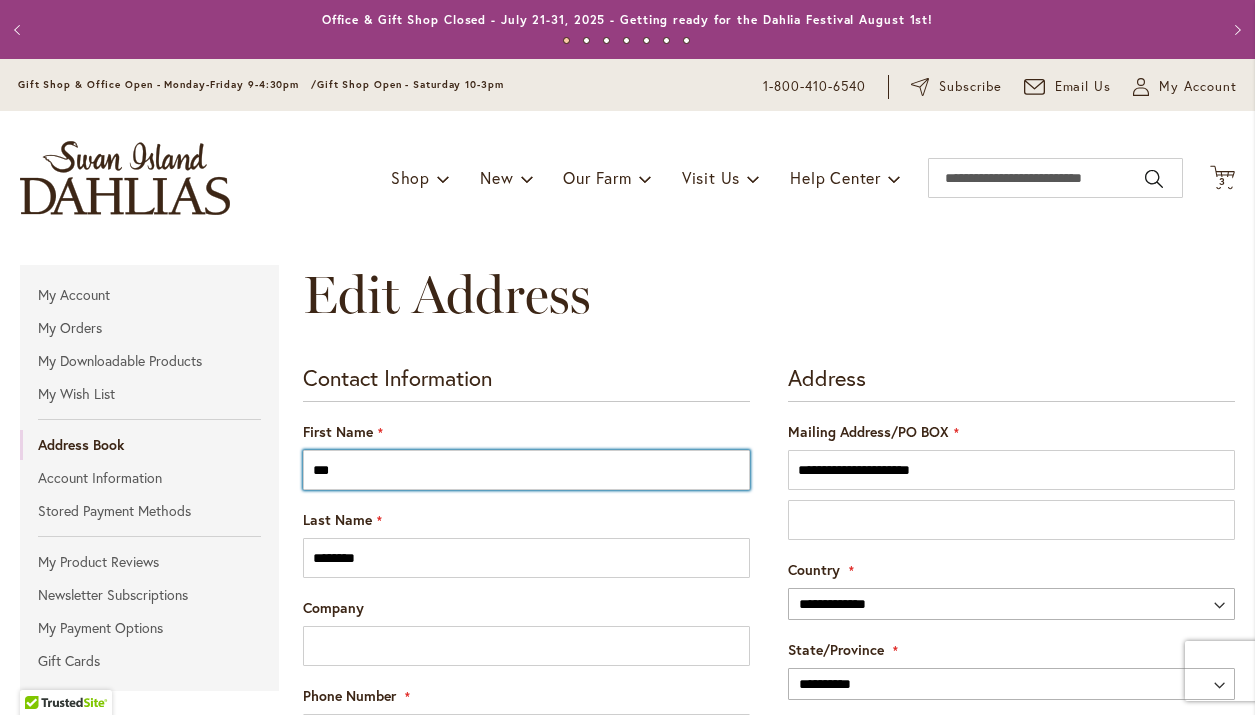 type on "**" 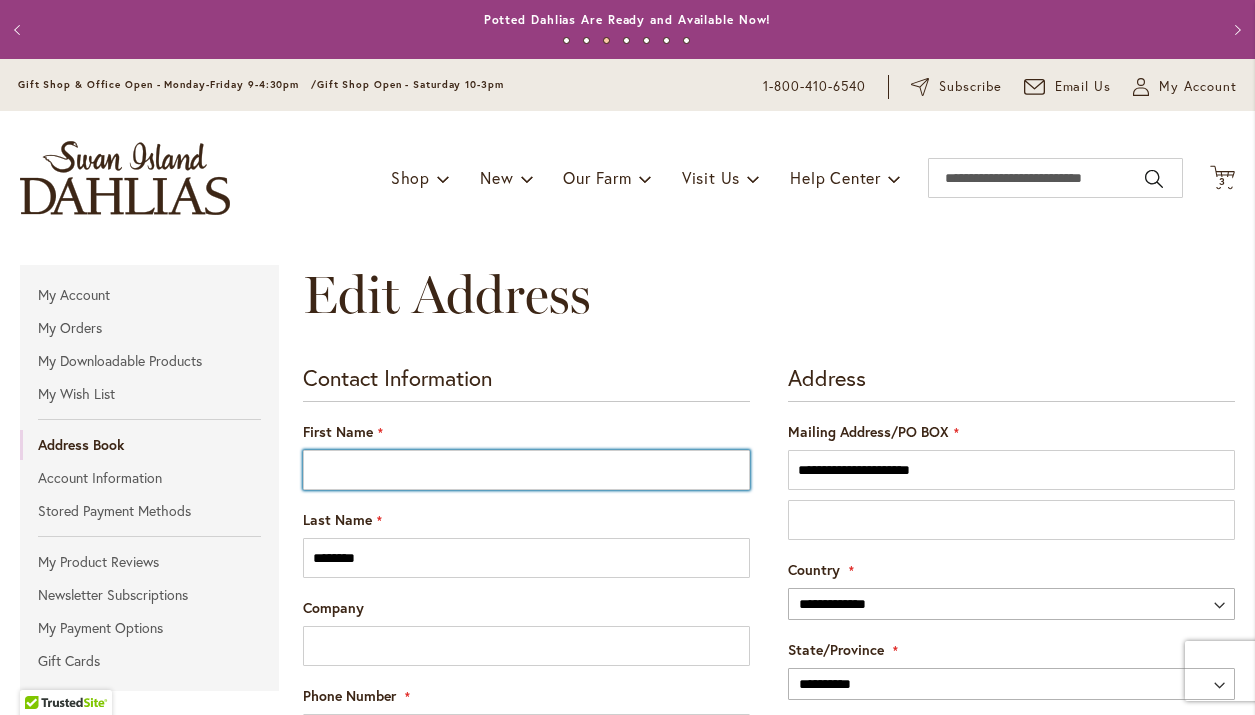 type on "**********" 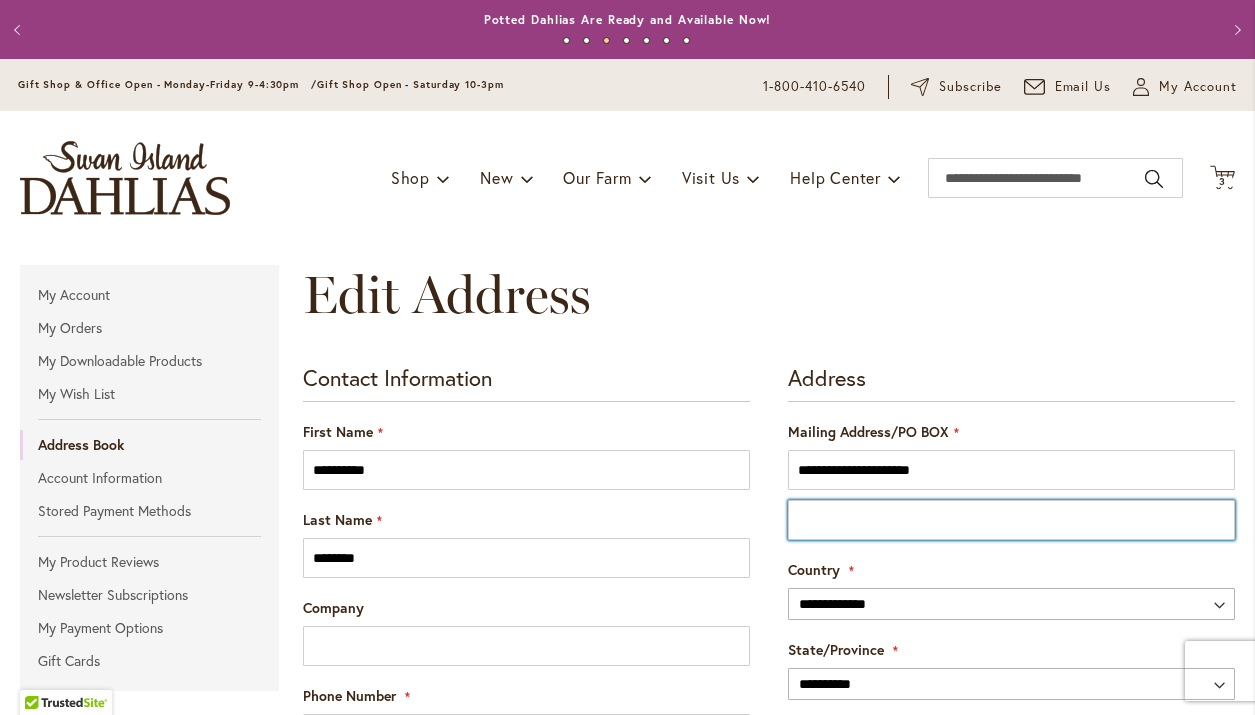 type on "*****" 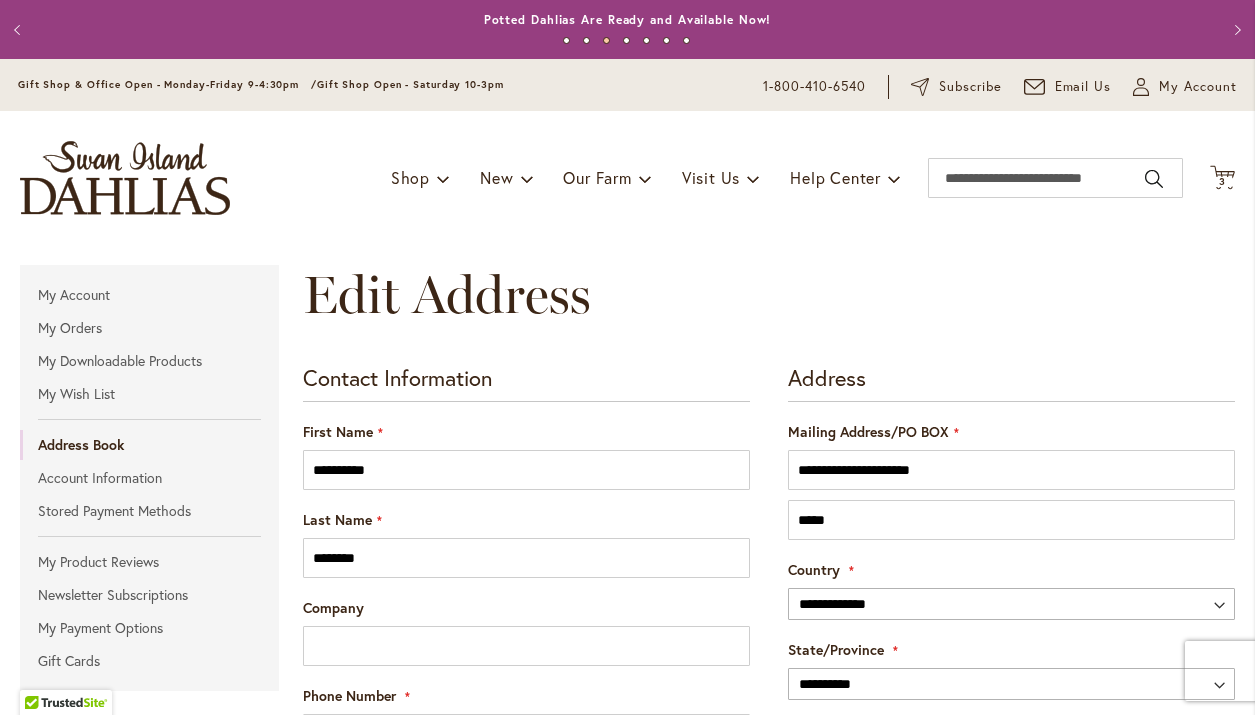 click on "**********" at bounding box center (526, 470) 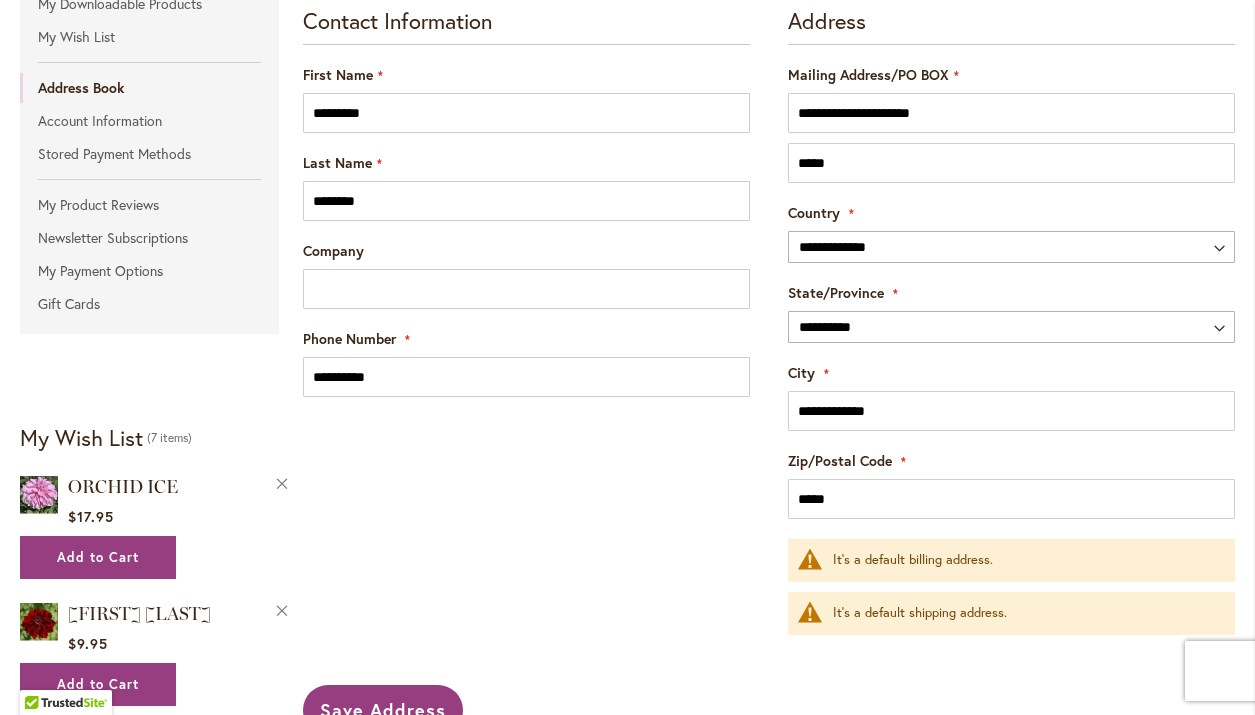 scroll, scrollTop: 379, scrollLeft: 0, axis: vertical 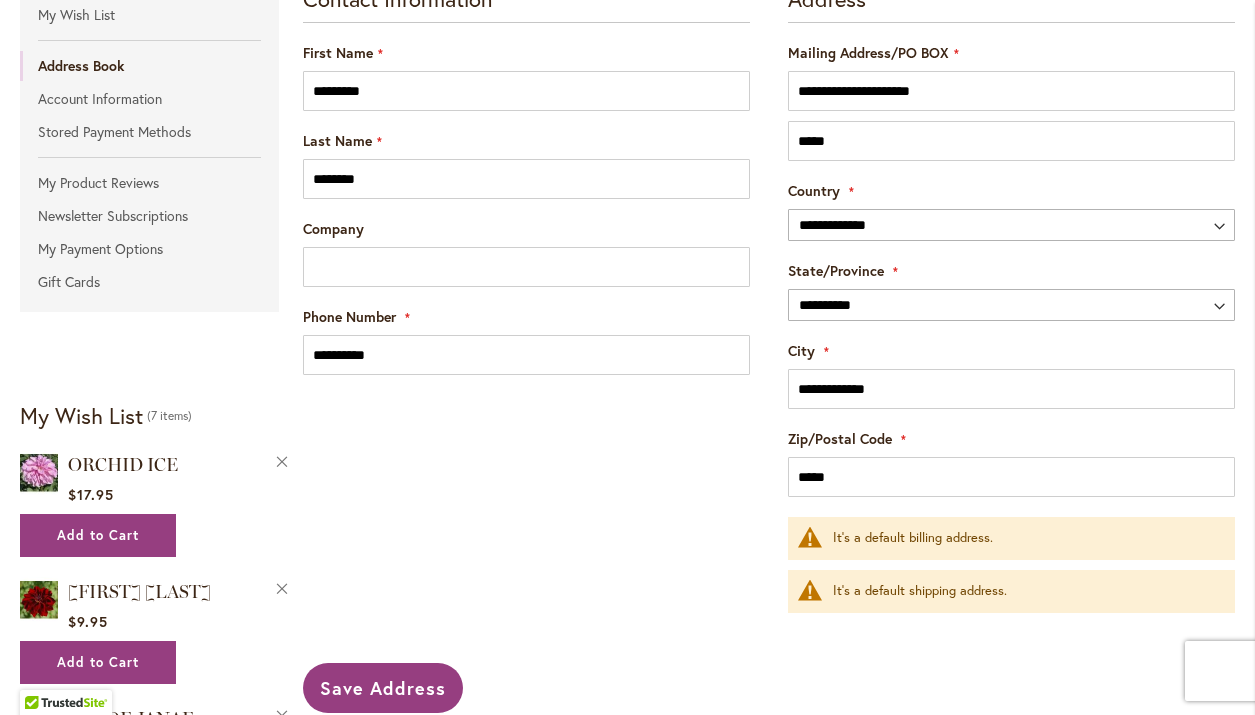 type on "*********" 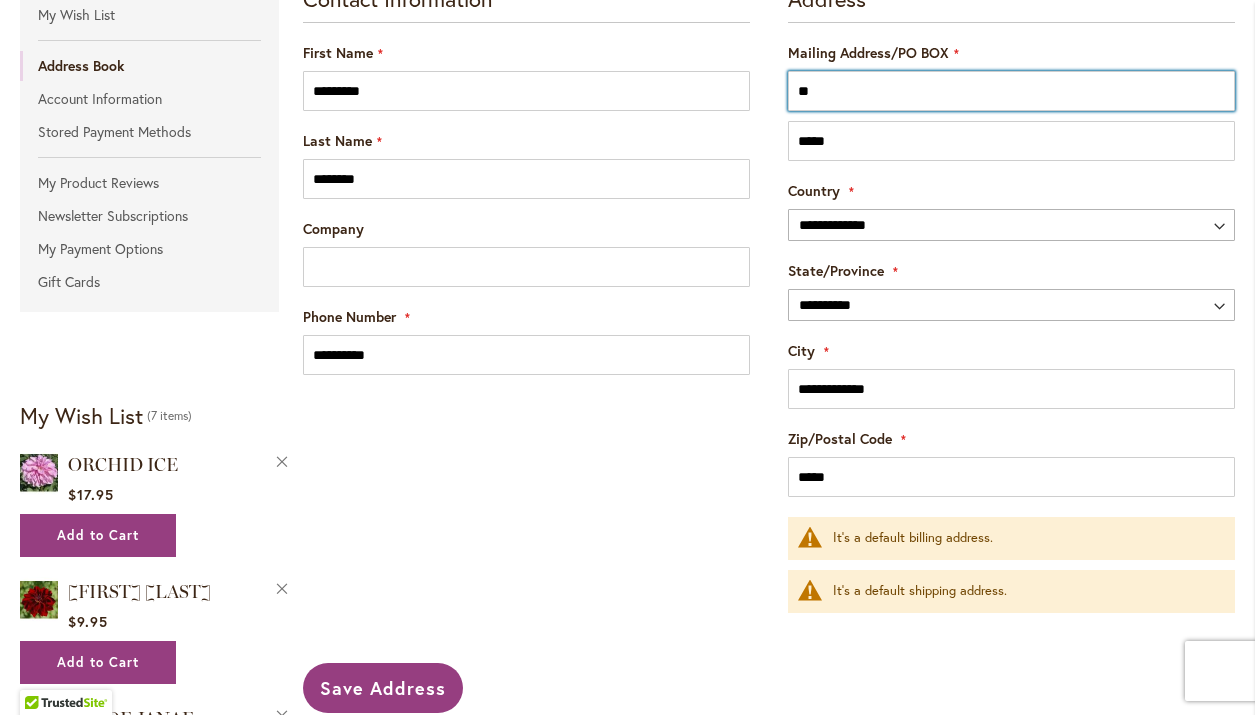 type on "*" 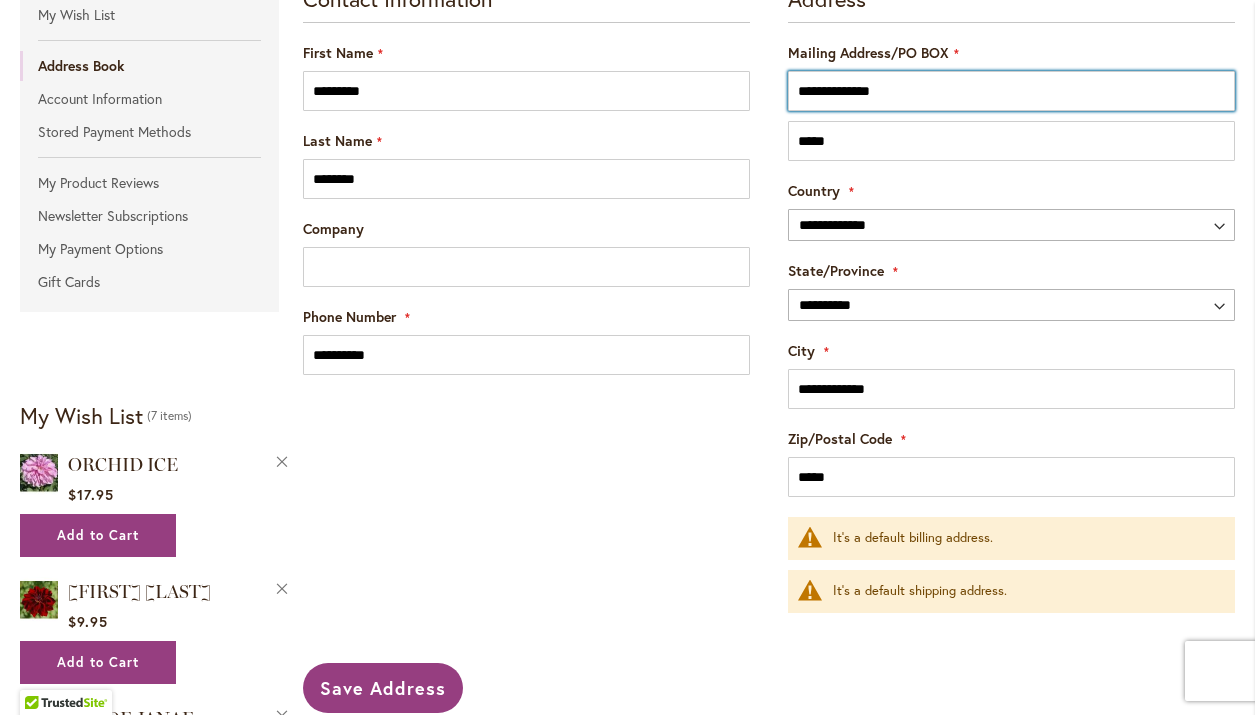 type on "**********" 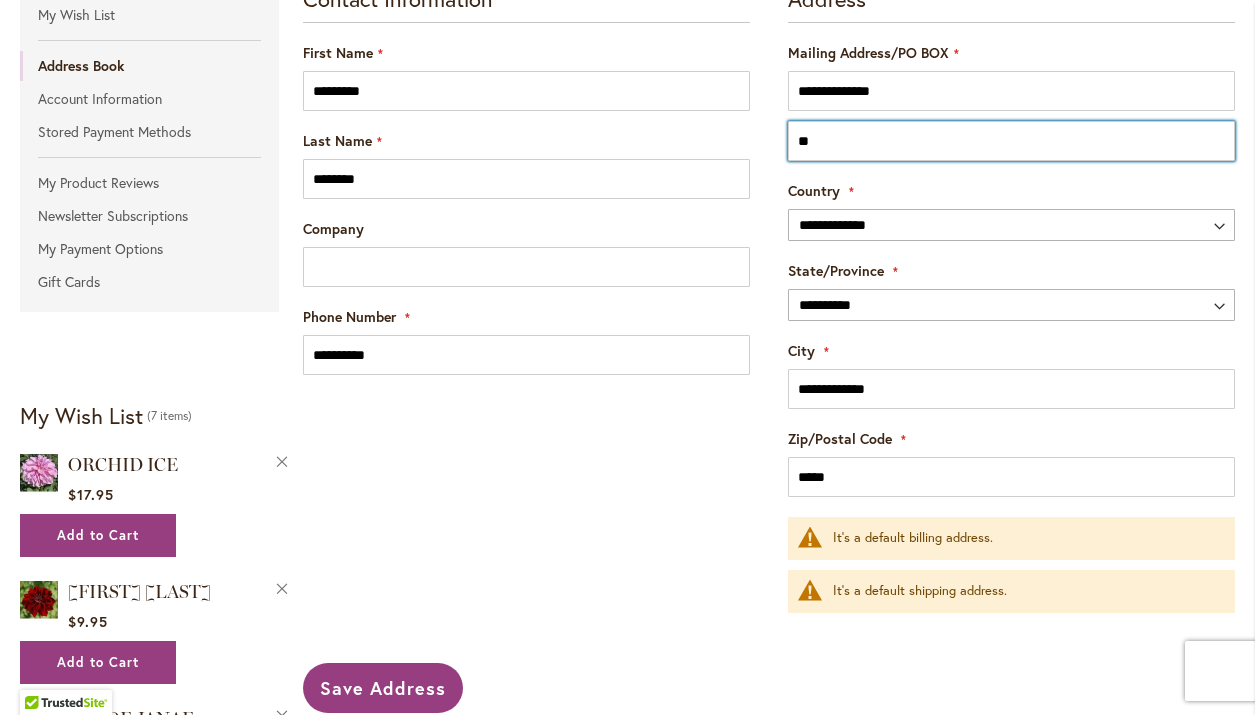 type on "*" 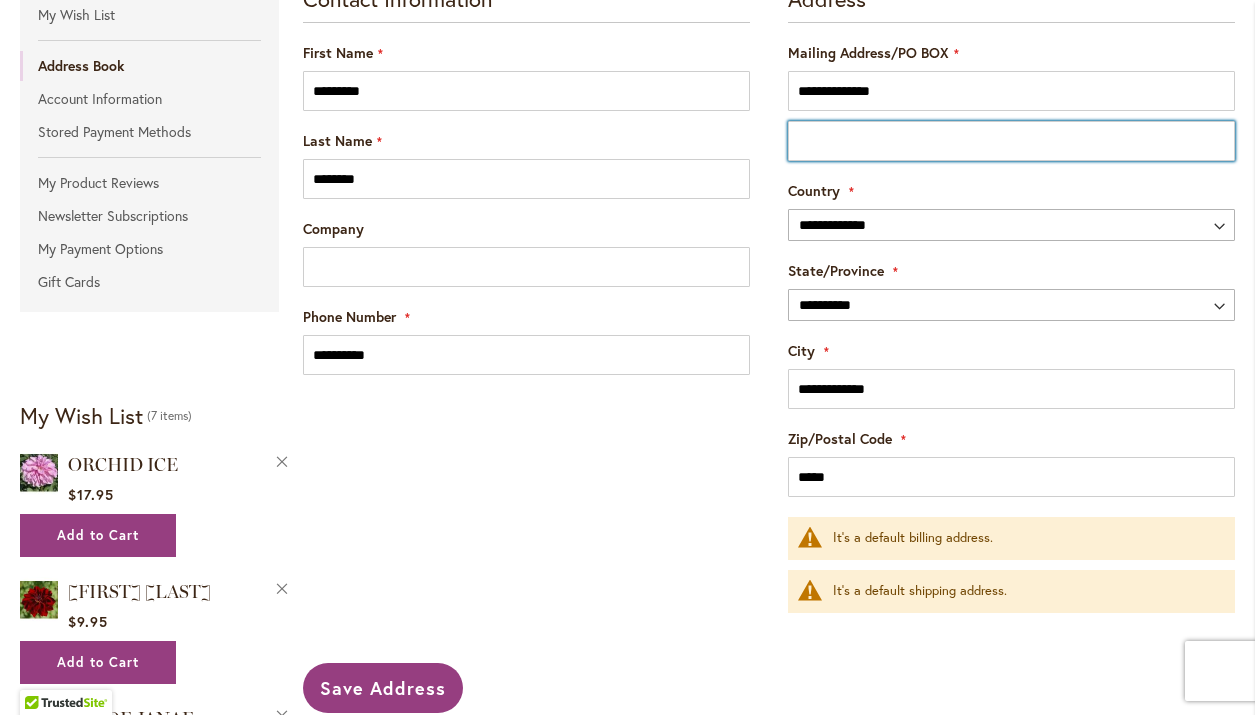 type 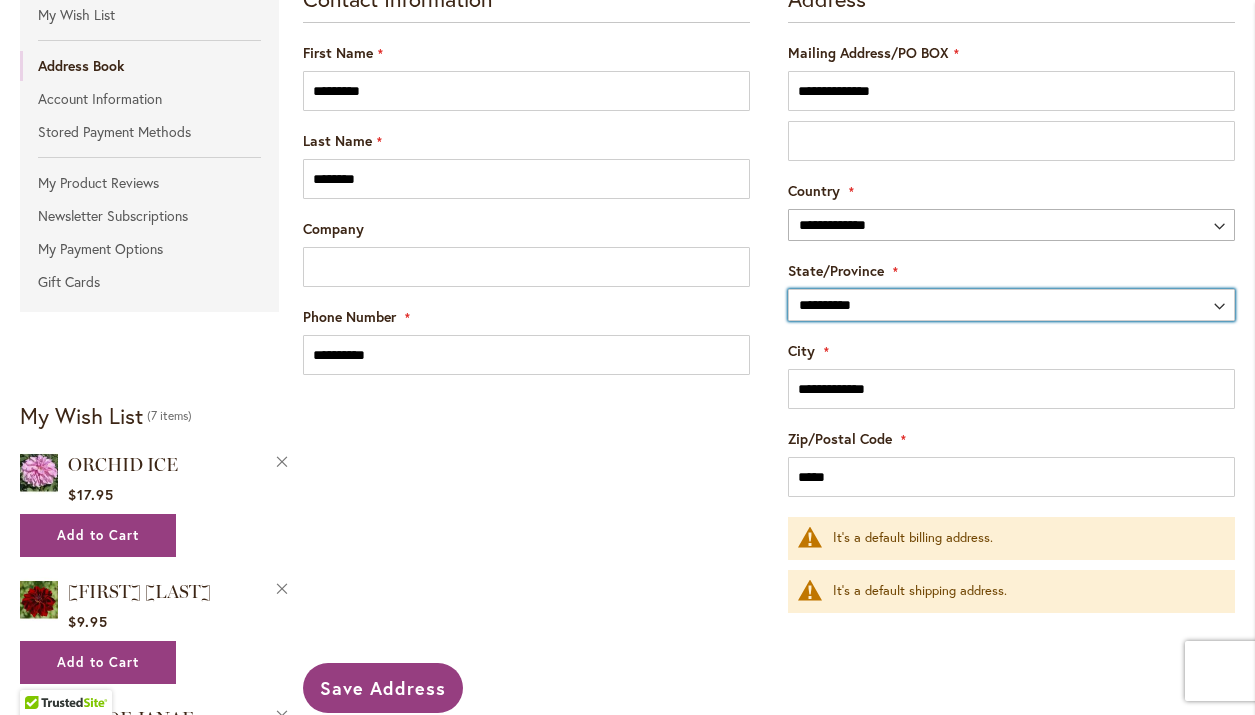 select on "**" 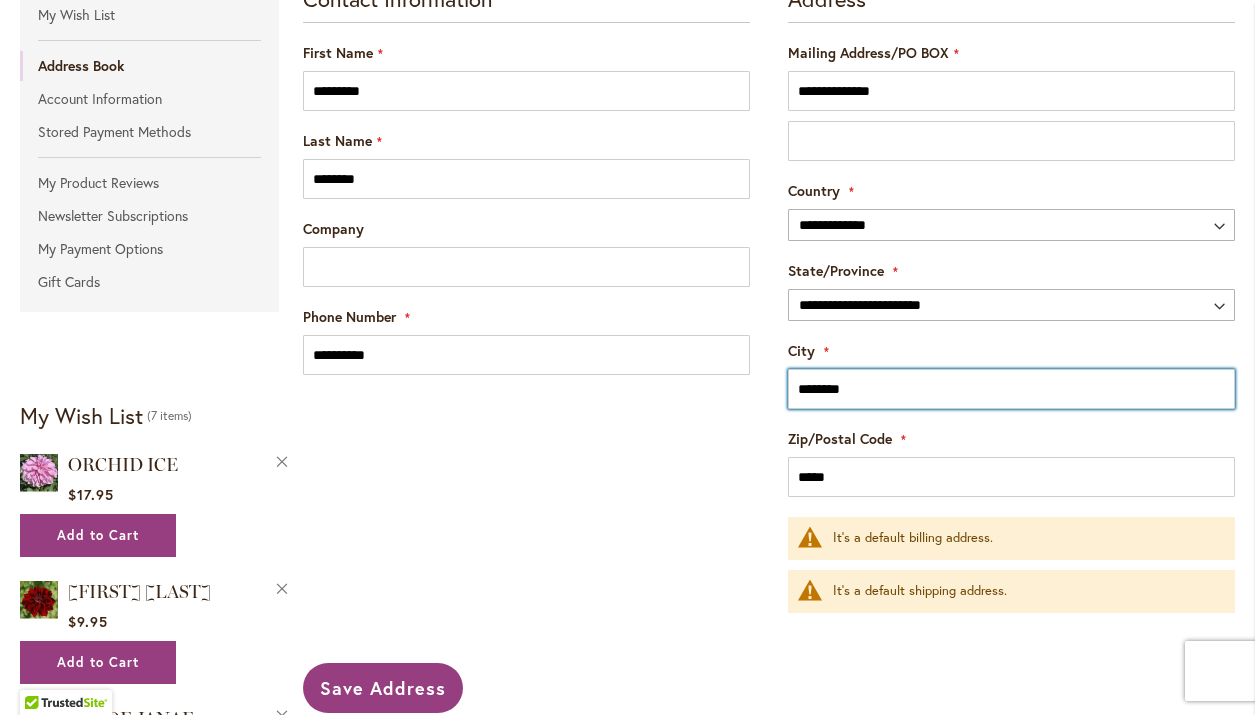 type on "********" 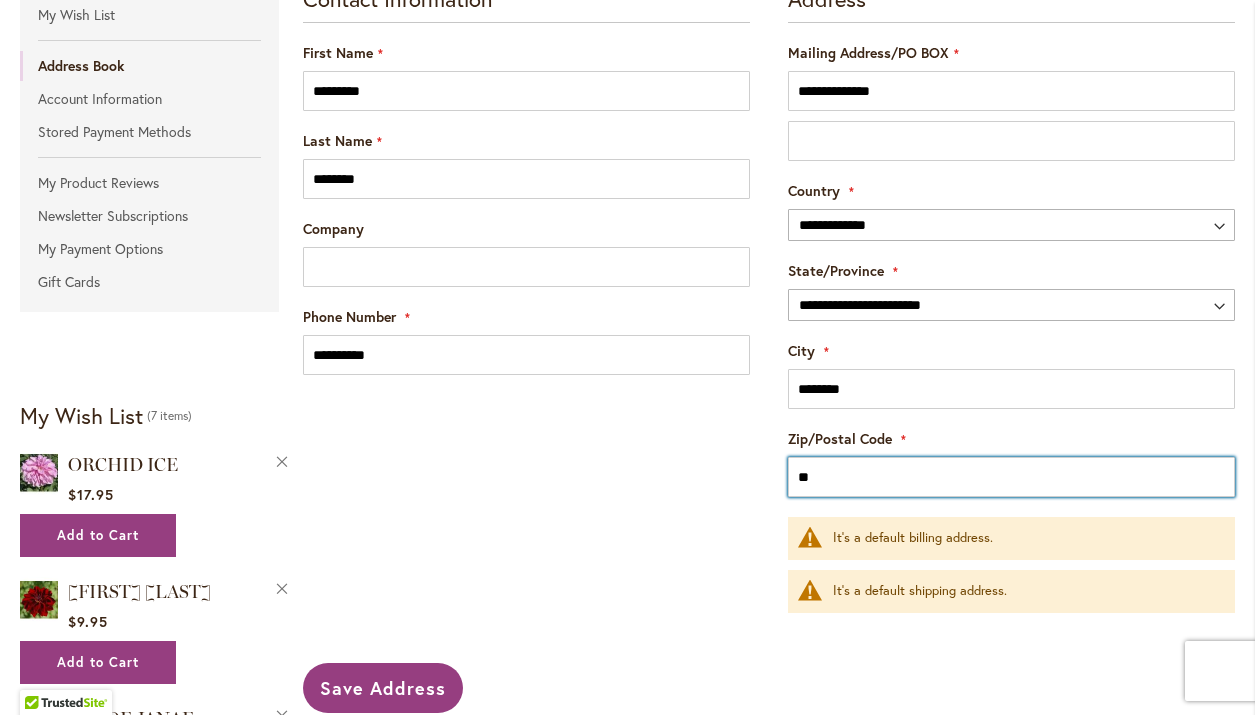 type on "*" 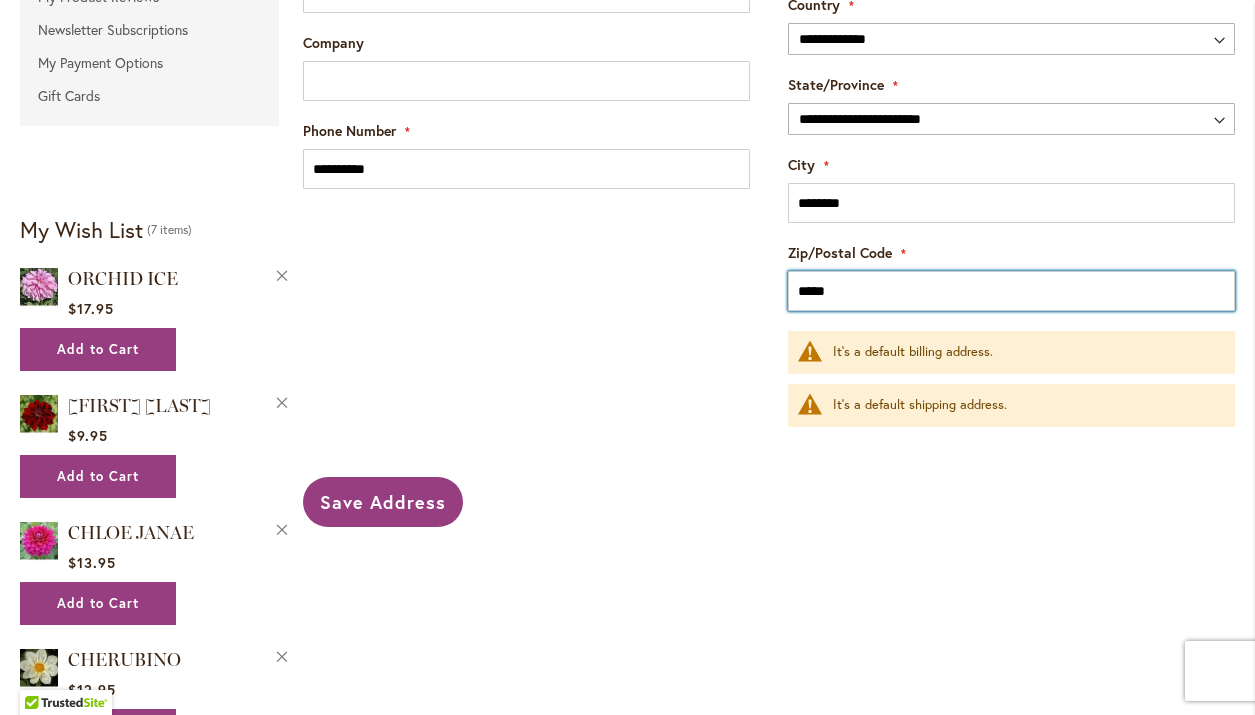 scroll, scrollTop: 553, scrollLeft: 0, axis: vertical 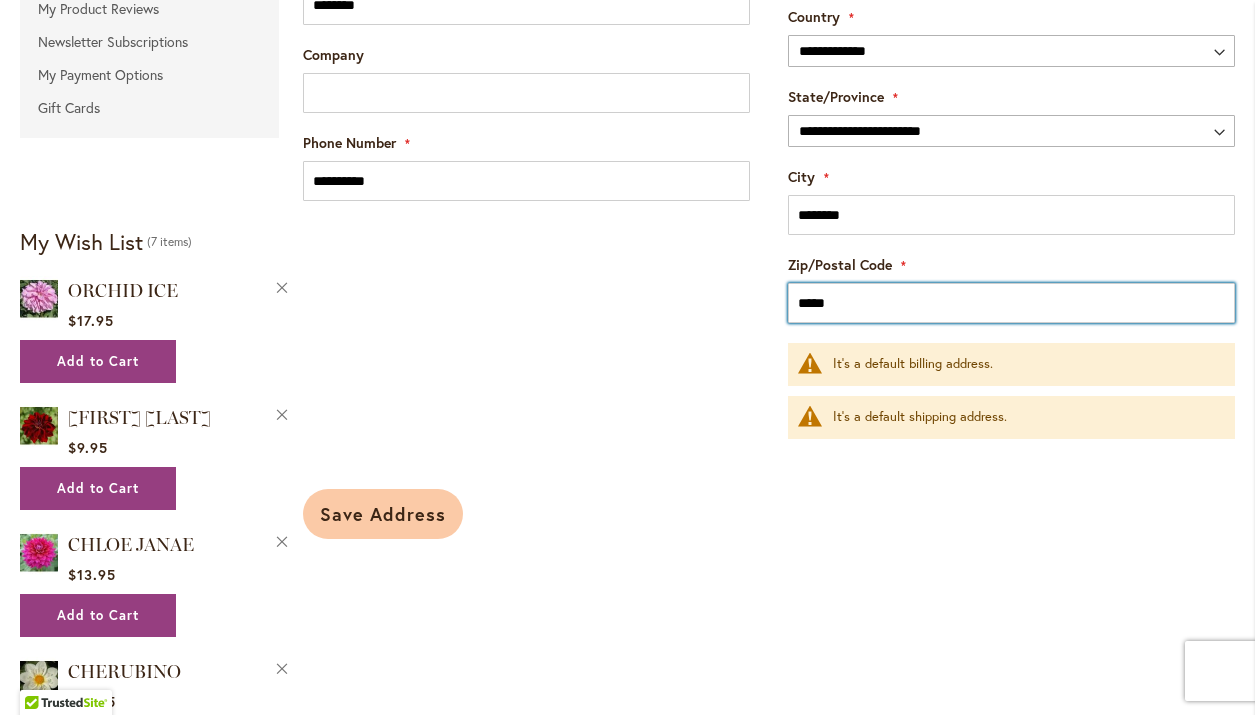 type on "*****" 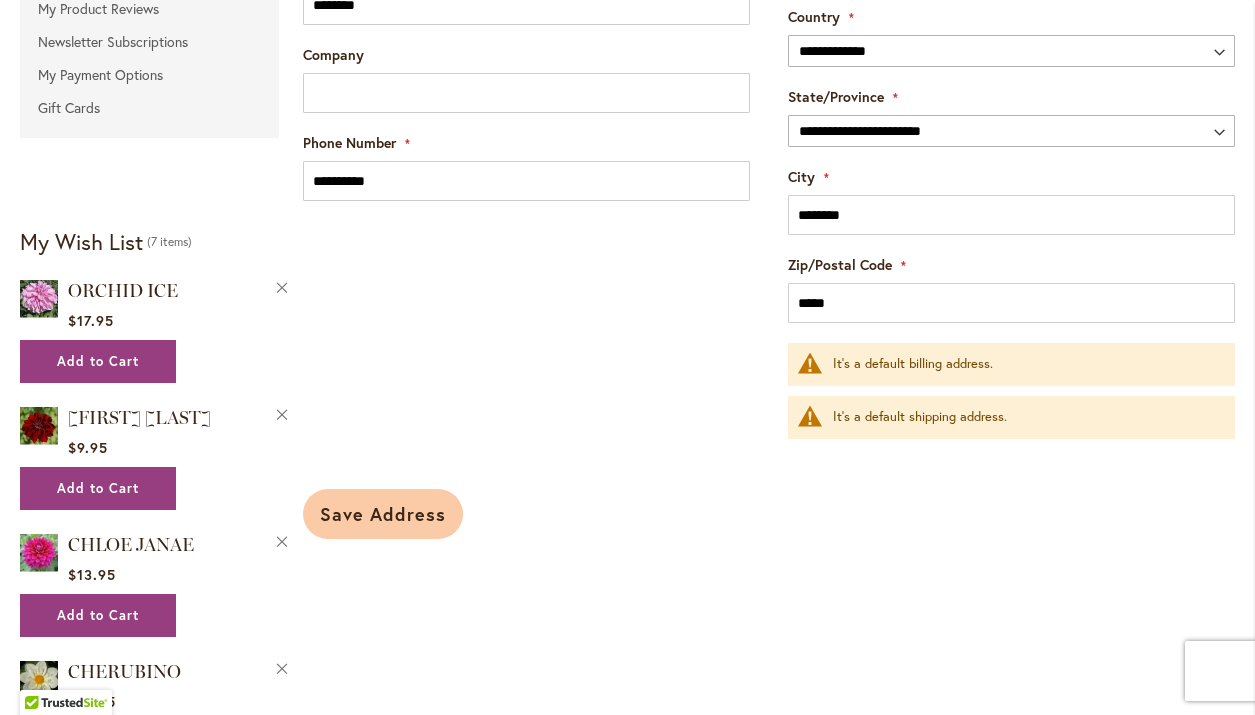 click on "Save Address" at bounding box center [383, 514] 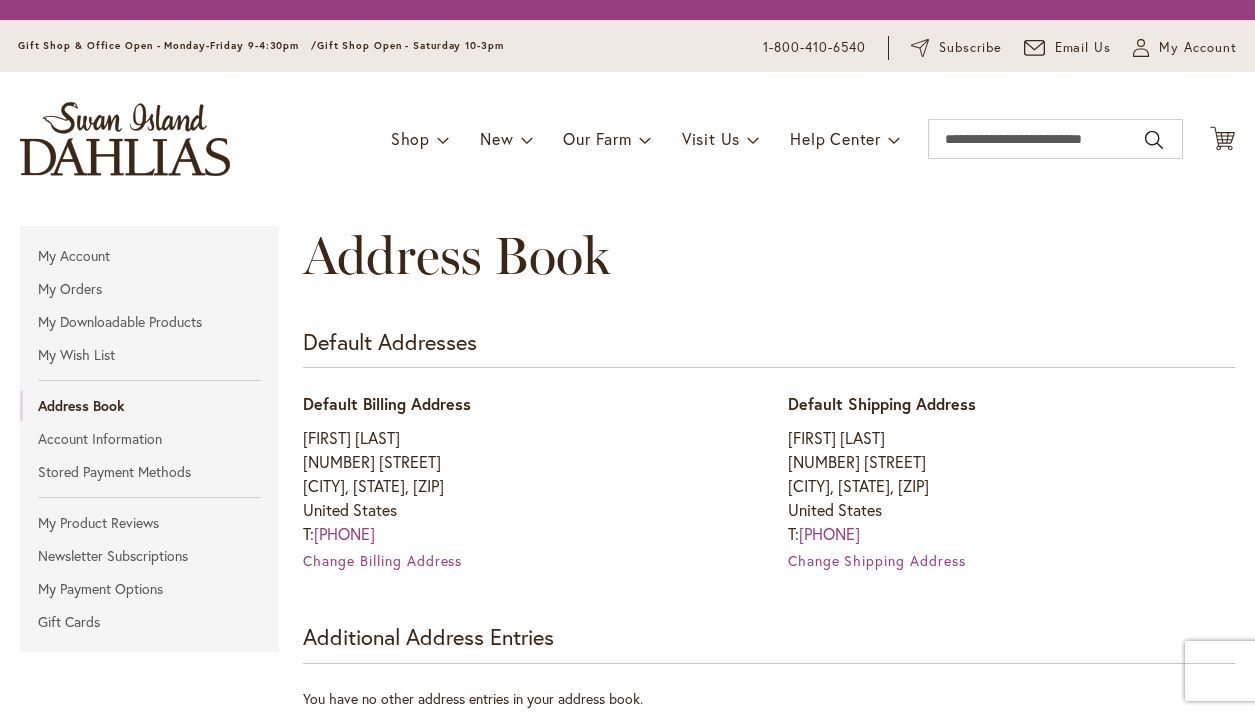 scroll, scrollTop: 0, scrollLeft: 0, axis: both 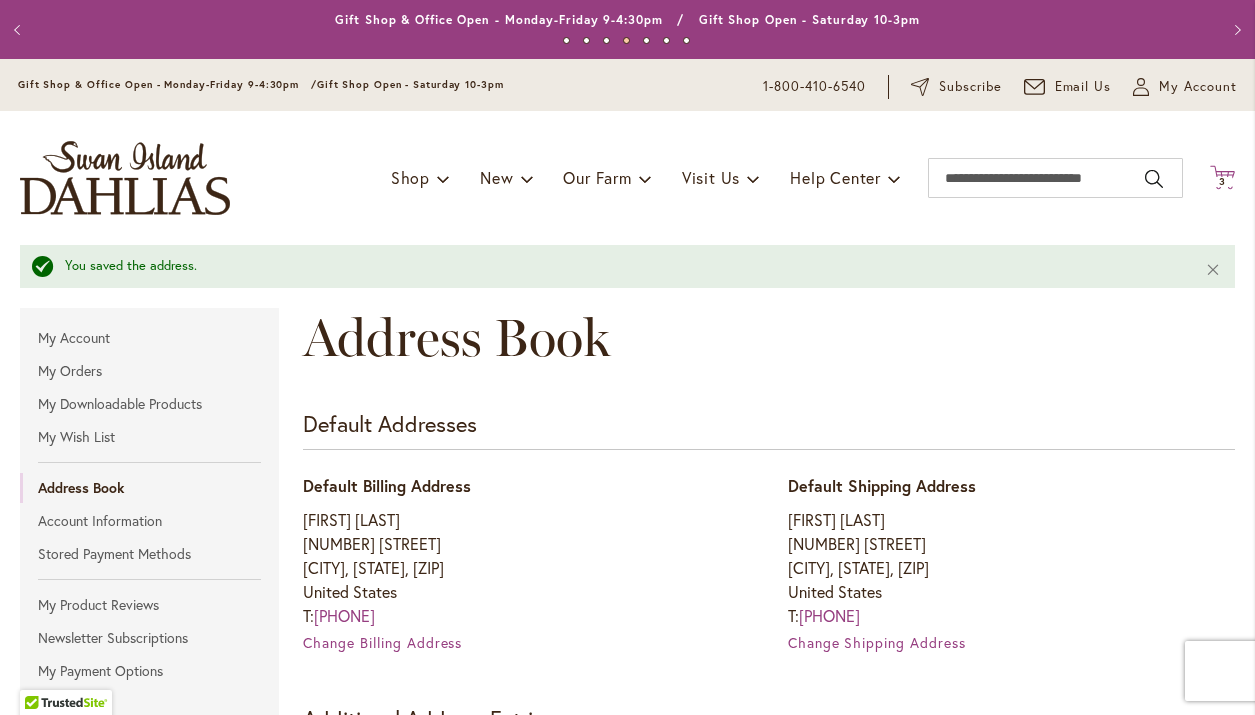 click on "Cart
.cls-1 {
fill: #231f20;
}" 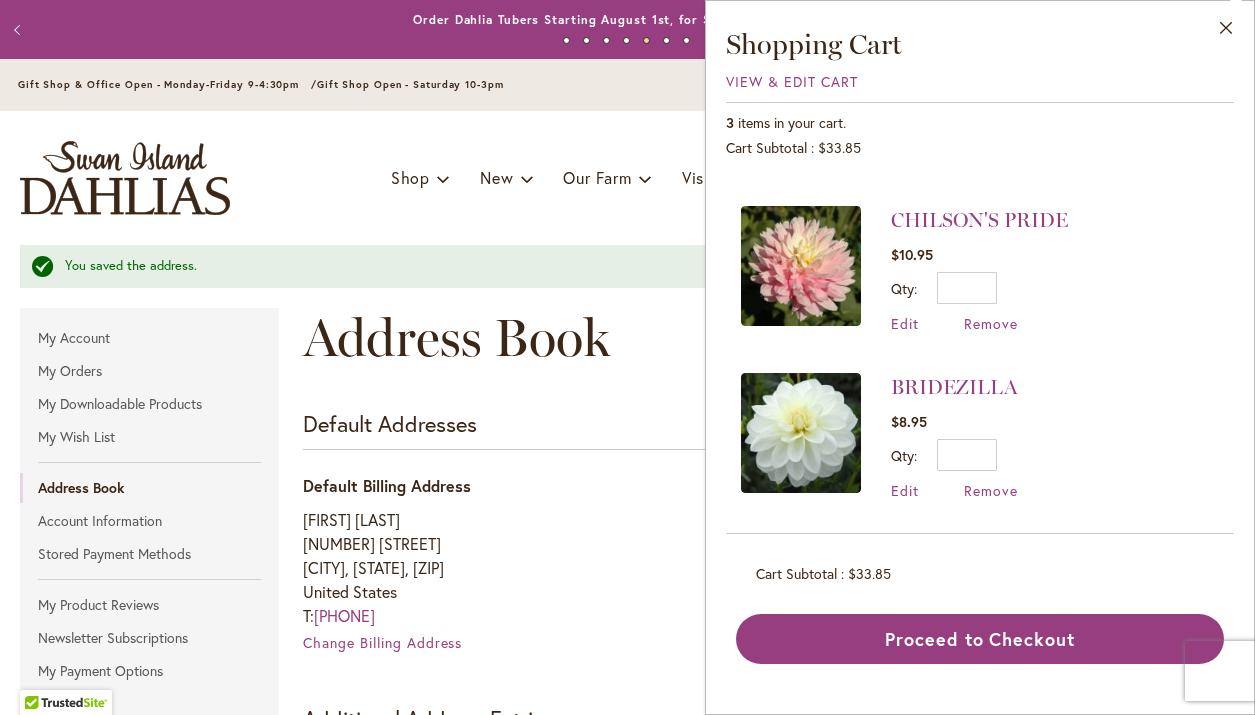 scroll, scrollTop: 143, scrollLeft: 0, axis: vertical 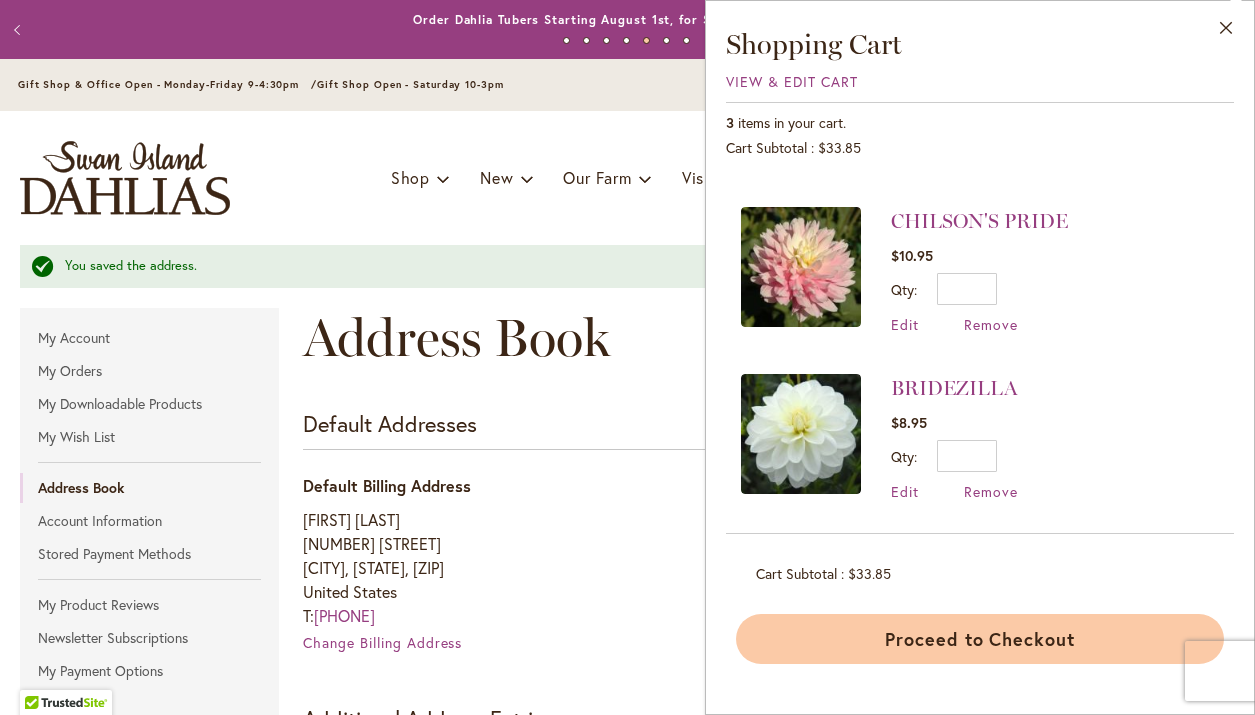 click on "Proceed to Checkout" at bounding box center (980, 639) 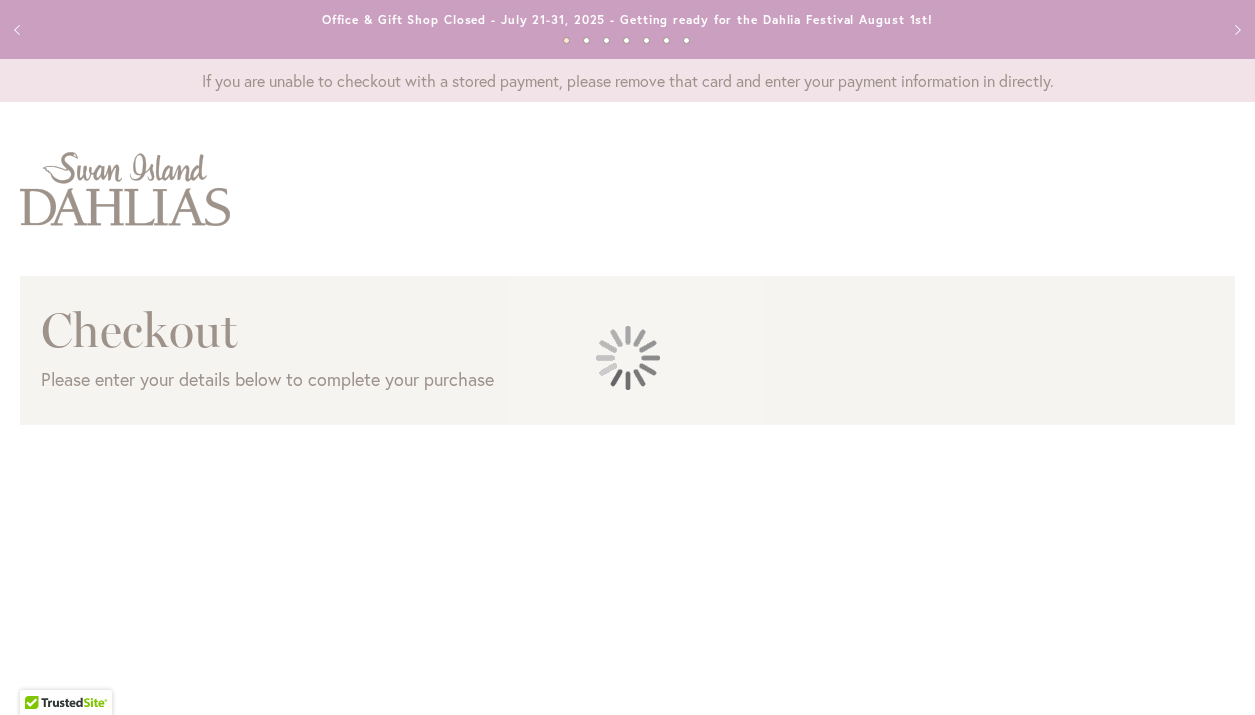 scroll, scrollTop: 0, scrollLeft: 0, axis: both 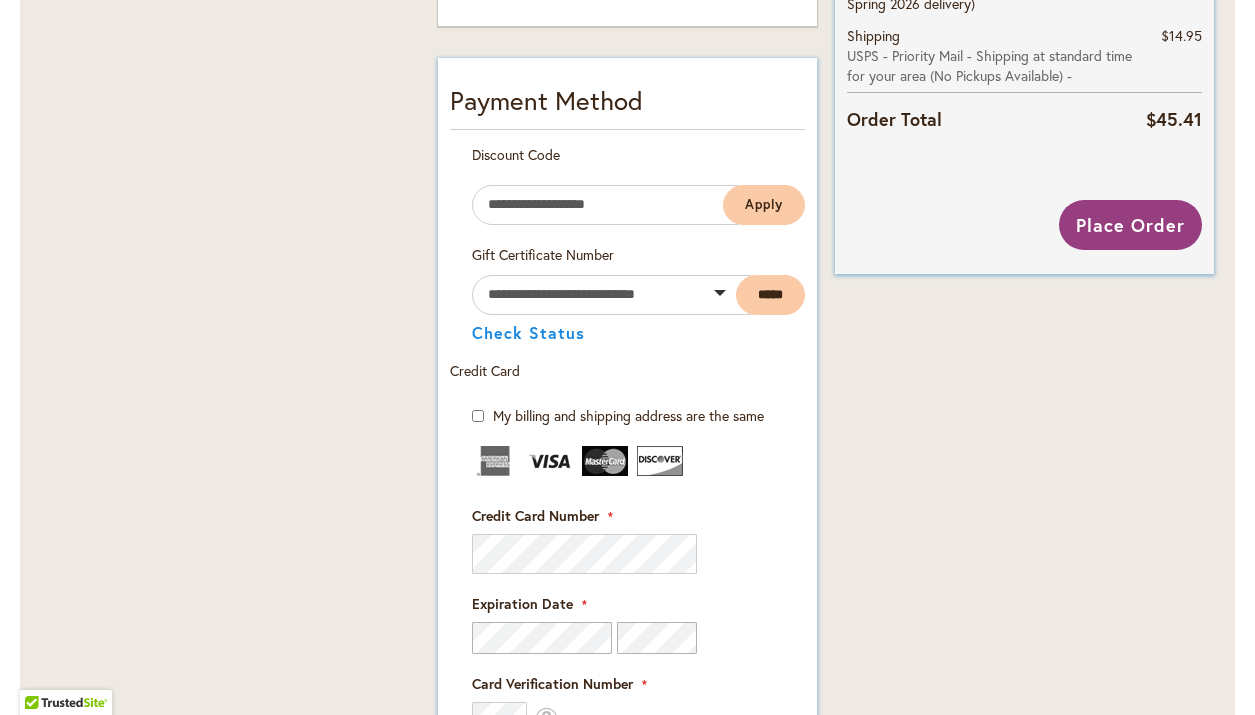 click at bounding box center [550, 461] 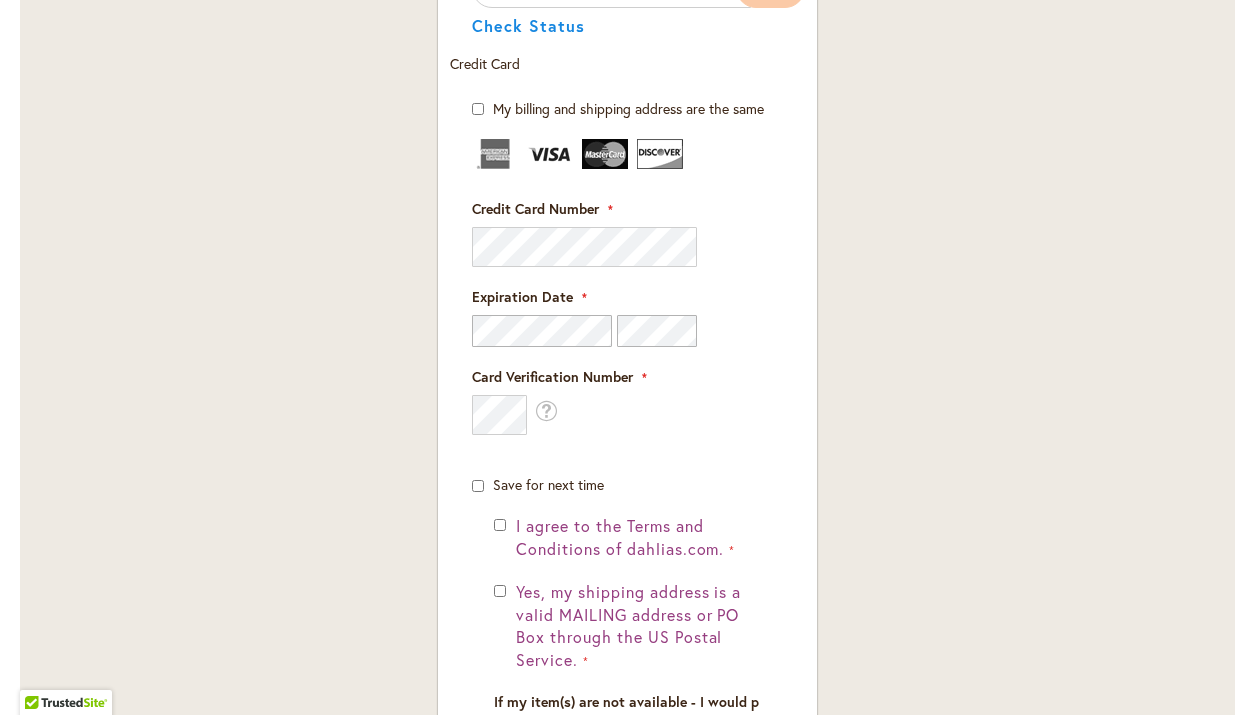 scroll, scrollTop: 1366, scrollLeft: 0, axis: vertical 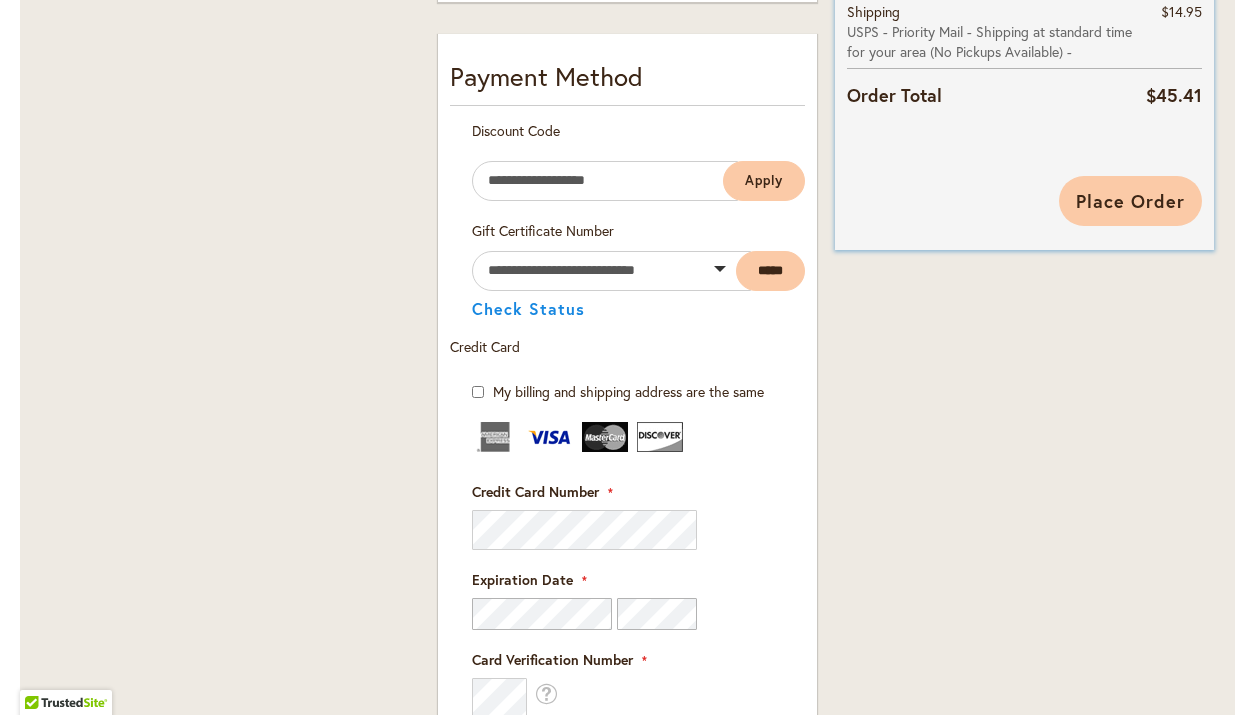 click on "Place Order" at bounding box center (1130, 201) 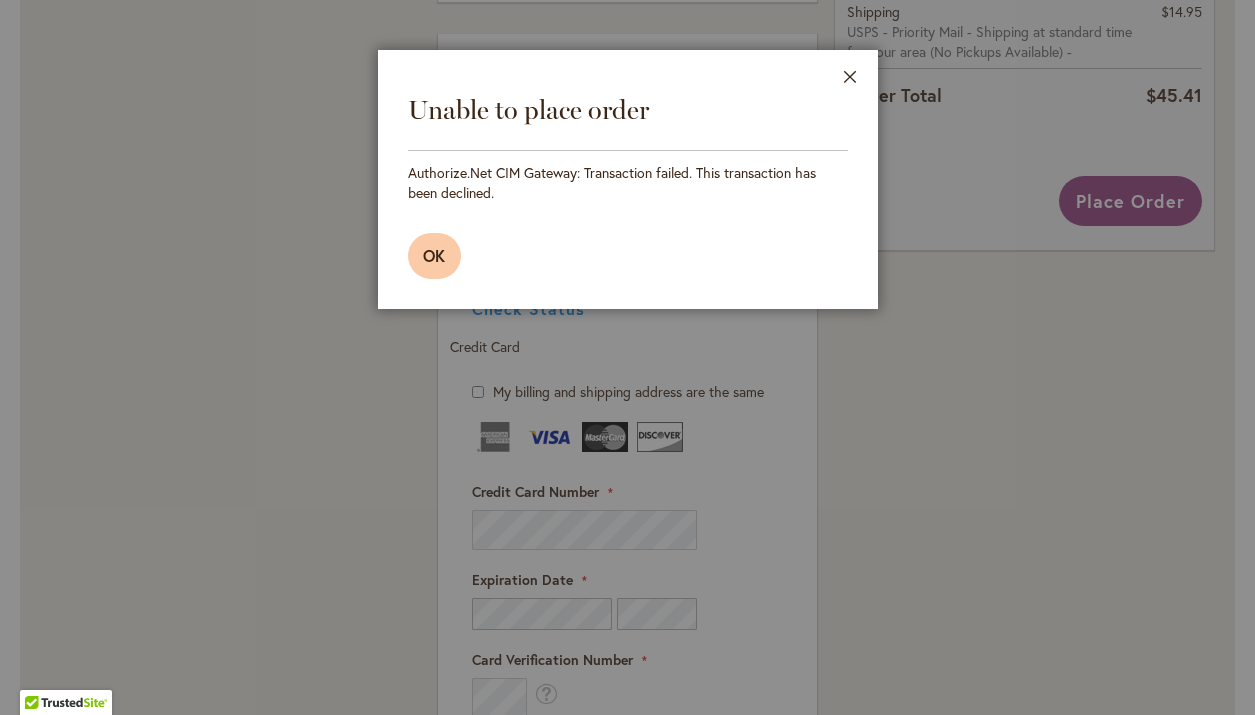 click on "OK" at bounding box center (435, 255) 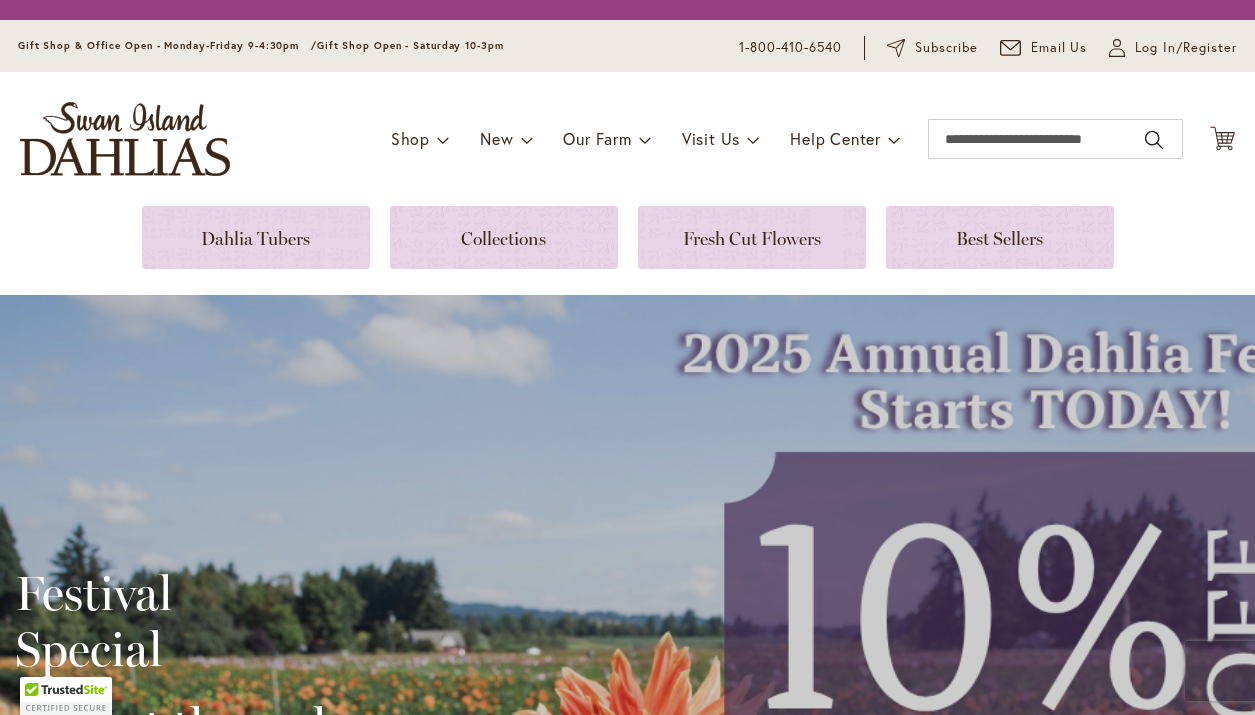 scroll, scrollTop: 0, scrollLeft: 0, axis: both 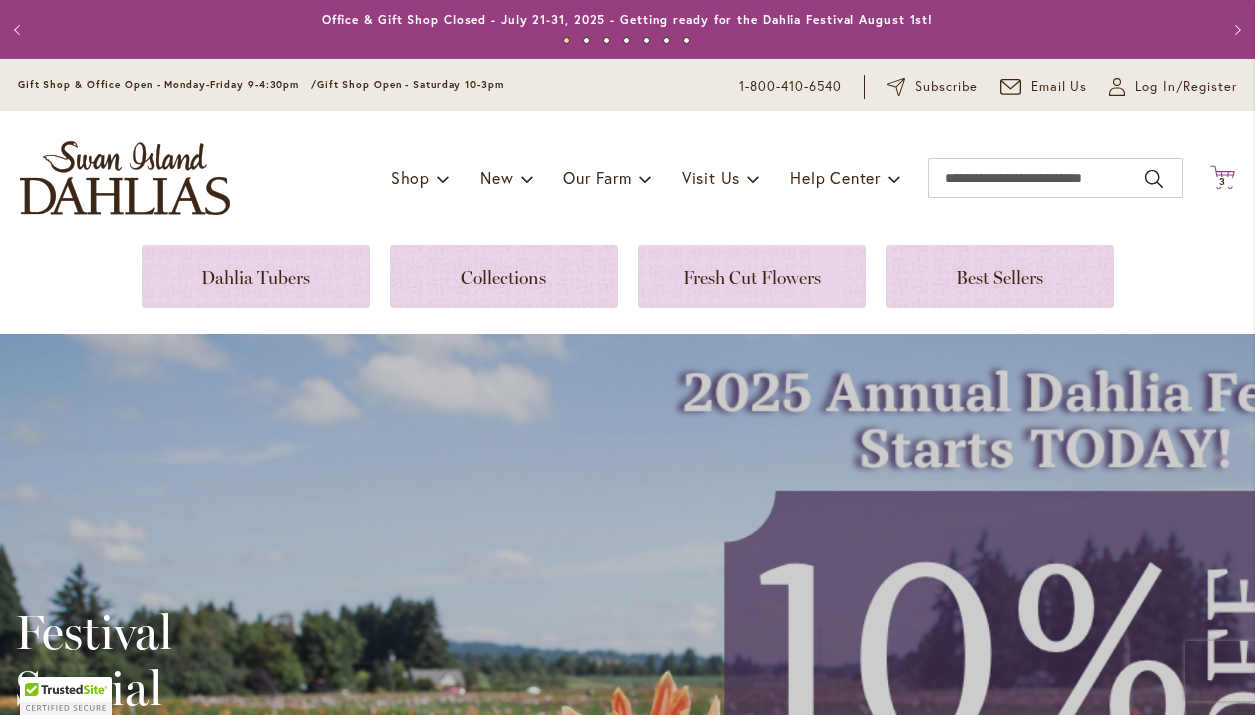 click on "3
3
items" at bounding box center [1223, 182] 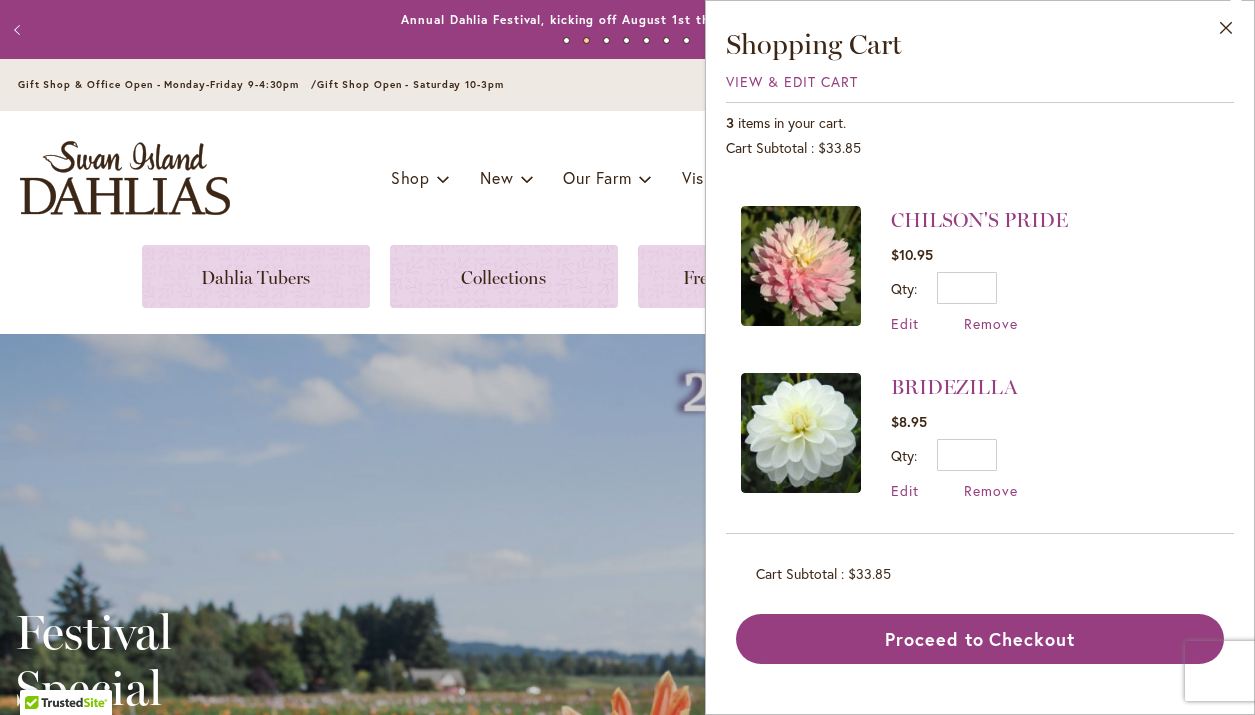 scroll, scrollTop: 143, scrollLeft: 0, axis: vertical 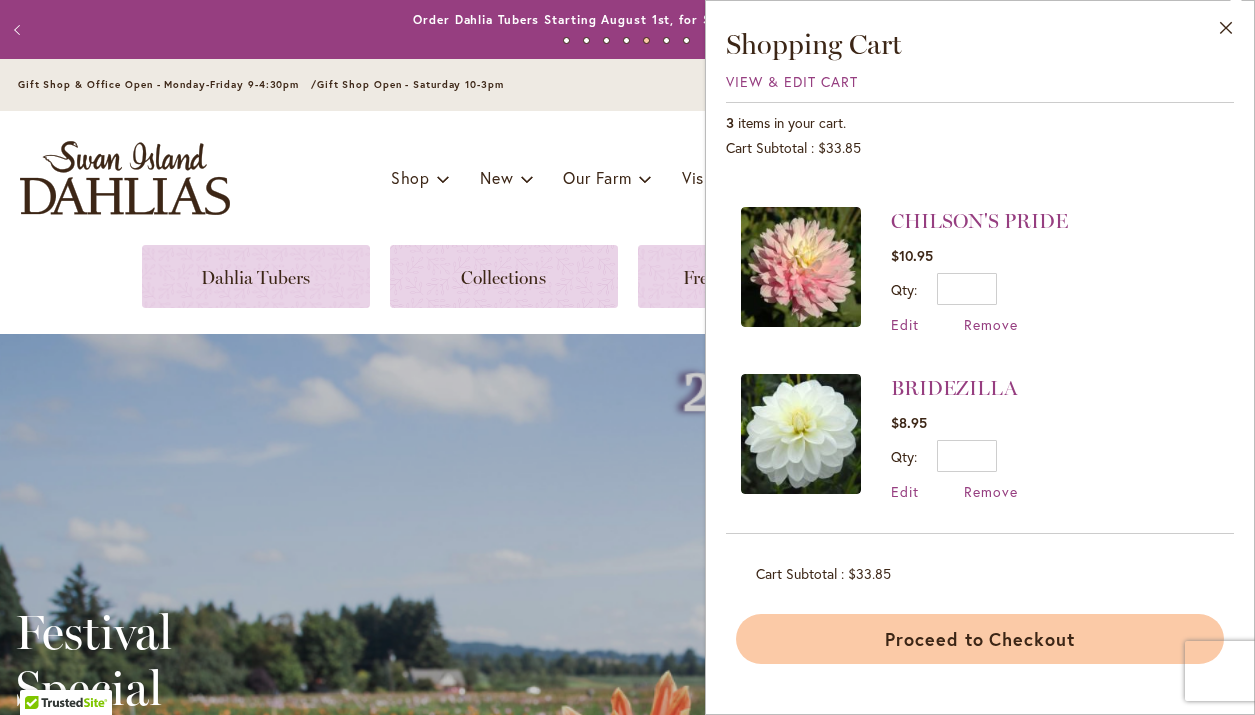 click on "Proceed to Checkout" at bounding box center (980, 639) 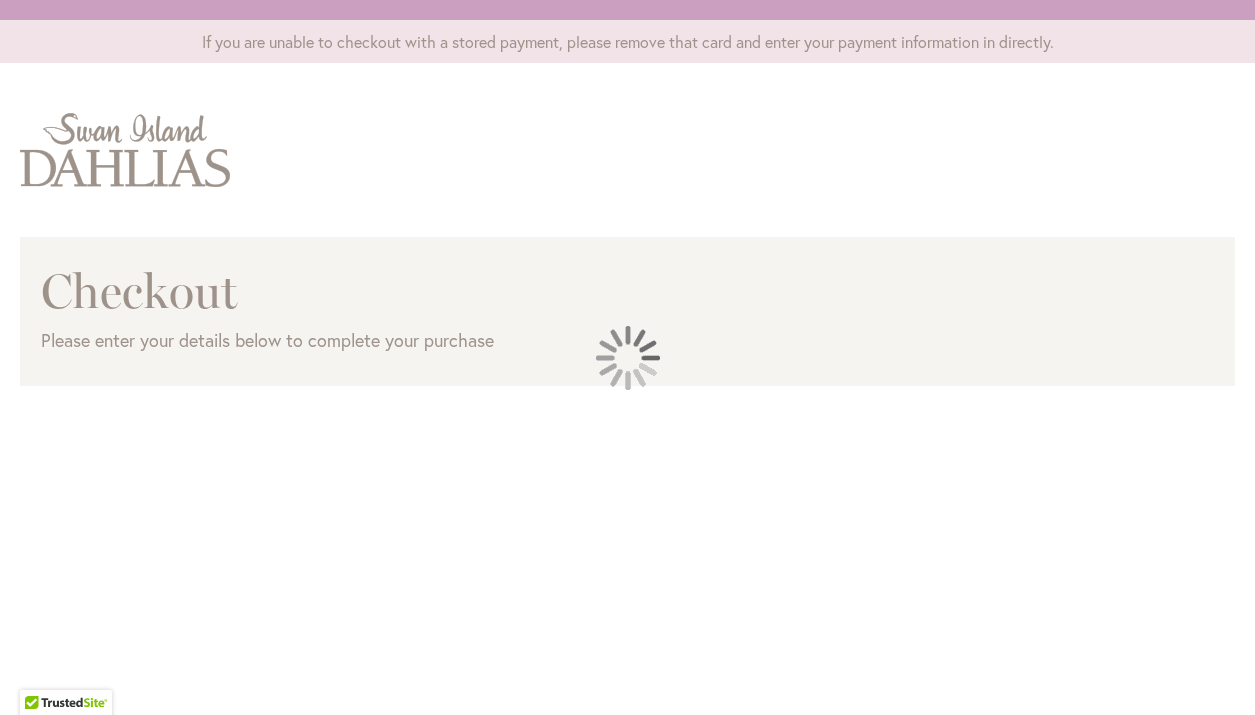 scroll, scrollTop: 0, scrollLeft: 0, axis: both 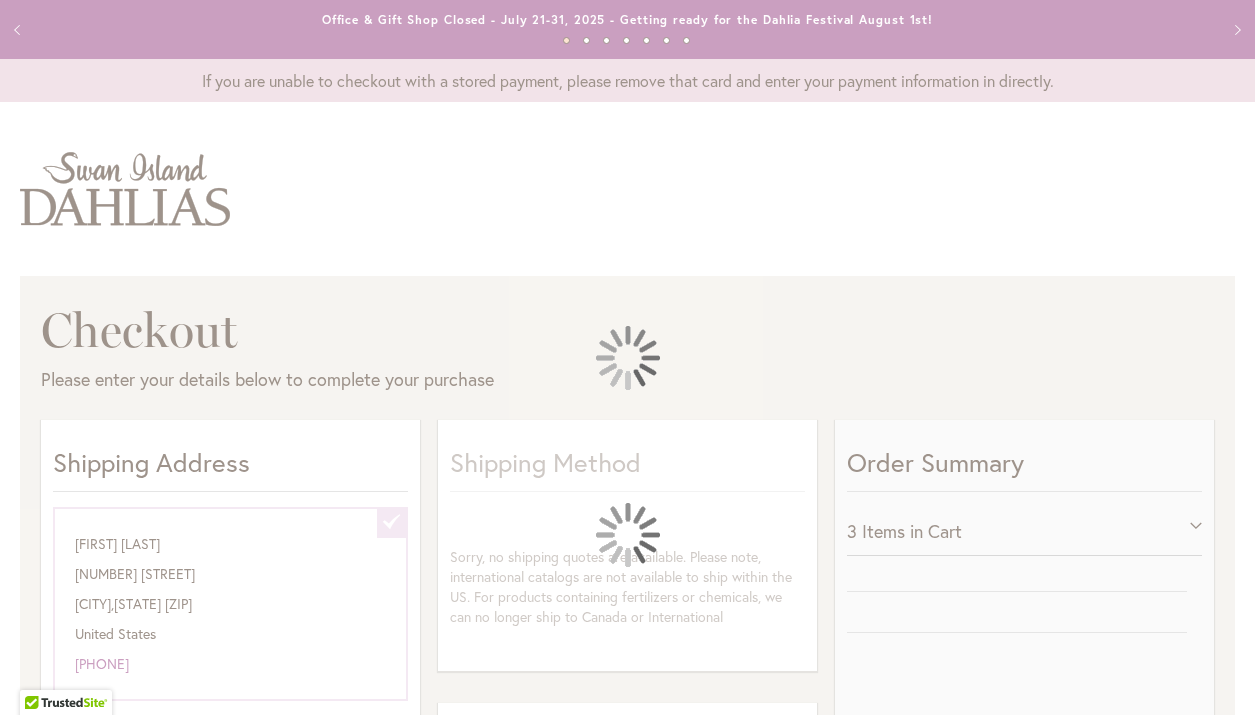 select on "**********" 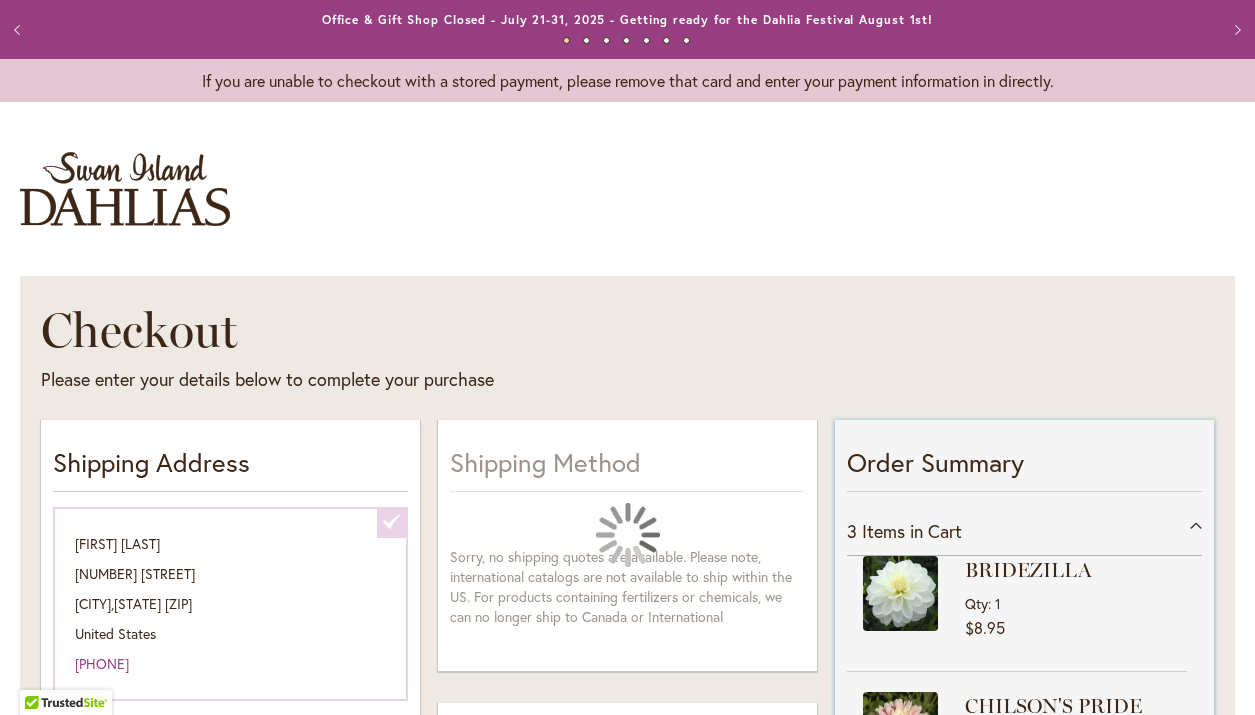 scroll, scrollTop: 14, scrollLeft: 0, axis: vertical 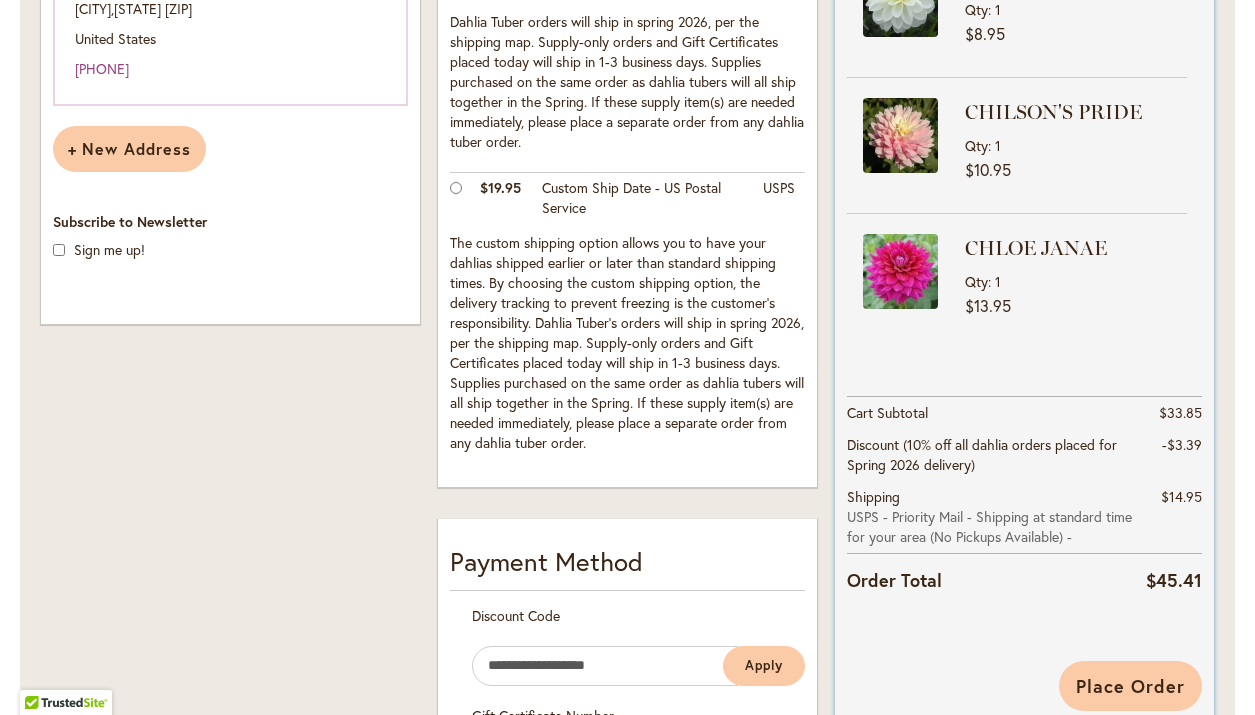 click on "Place Order" at bounding box center [1130, 686] 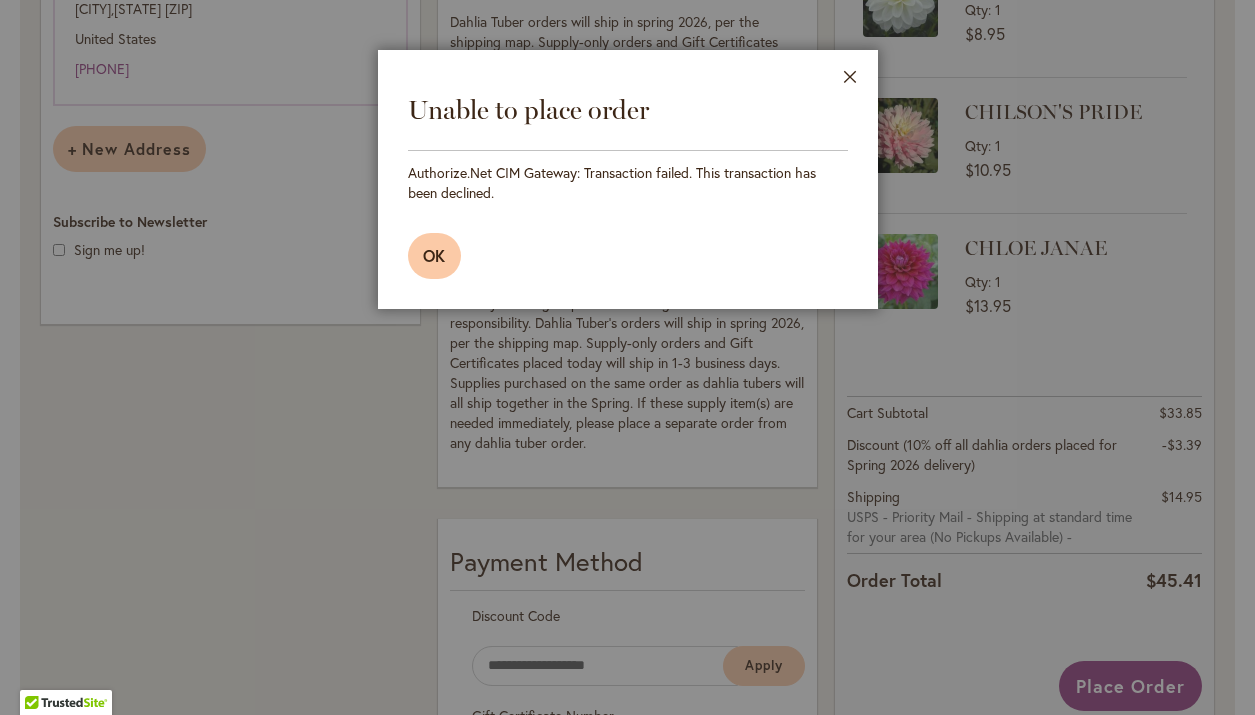click on "OK" at bounding box center (435, 255) 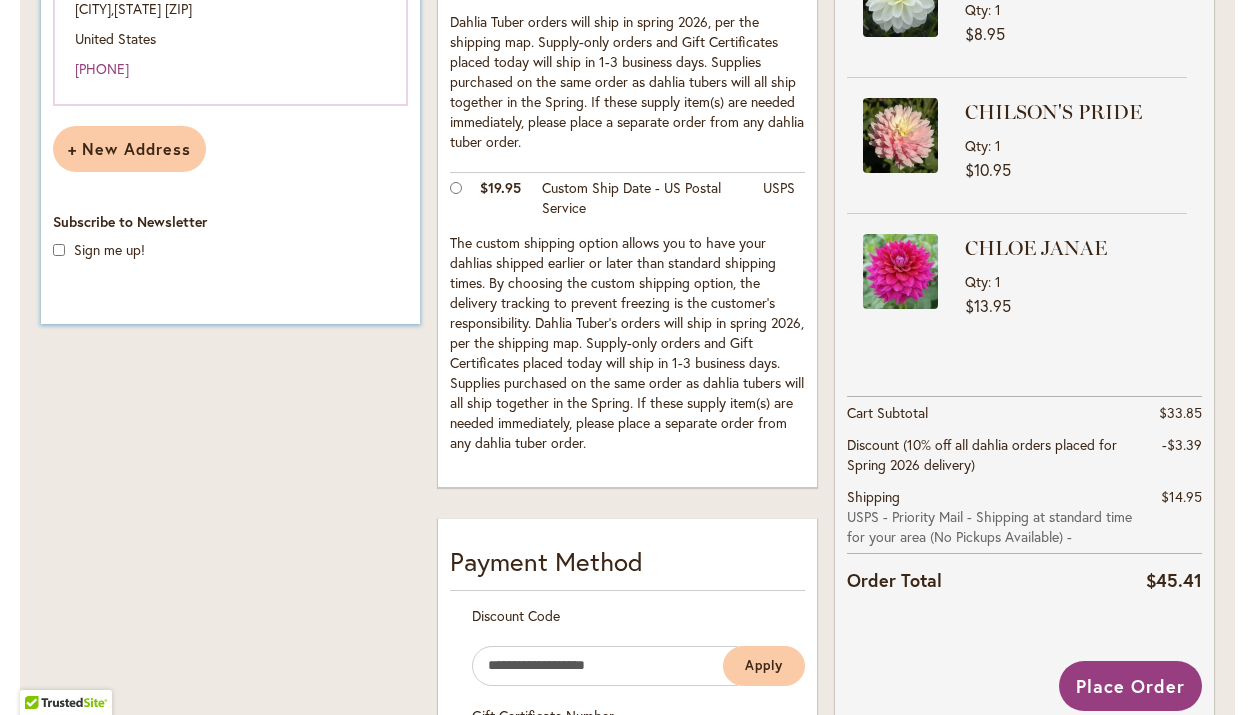 select 